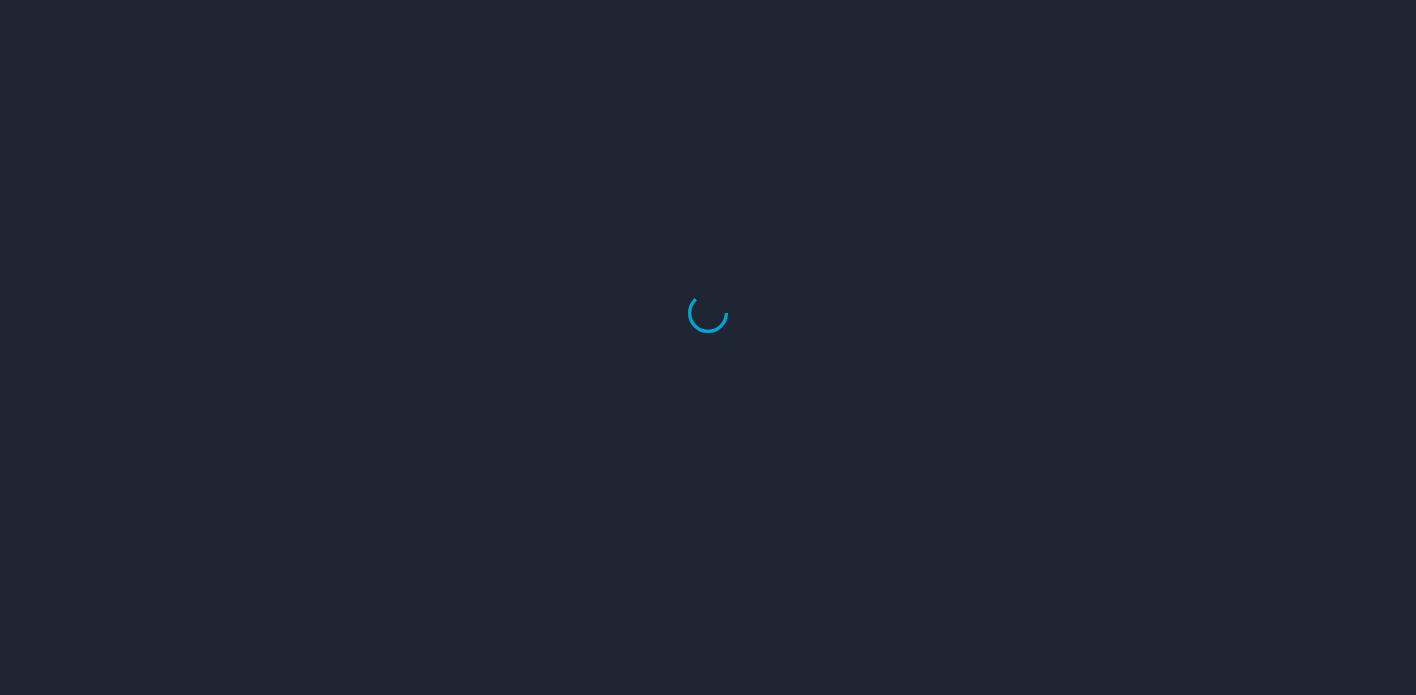scroll, scrollTop: 0, scrollLeft: 0, axis: both 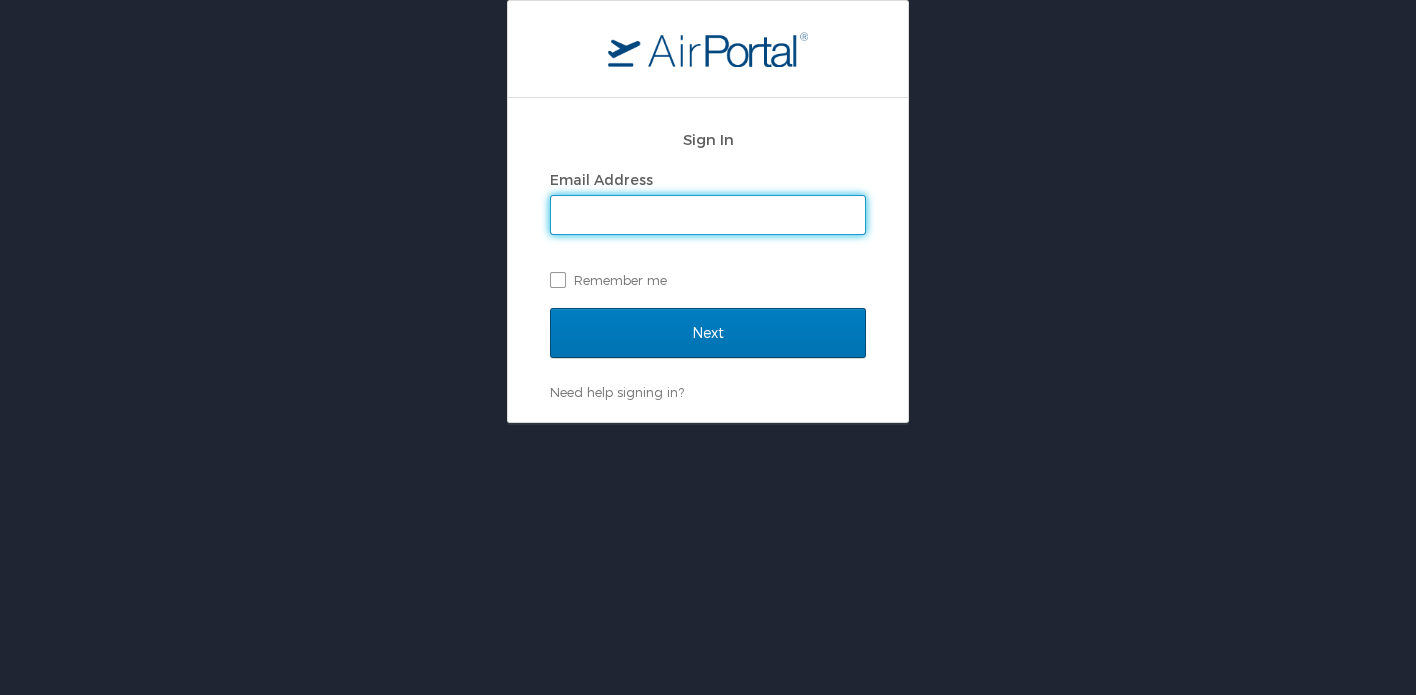 type on "[USERNAME]@example.com" 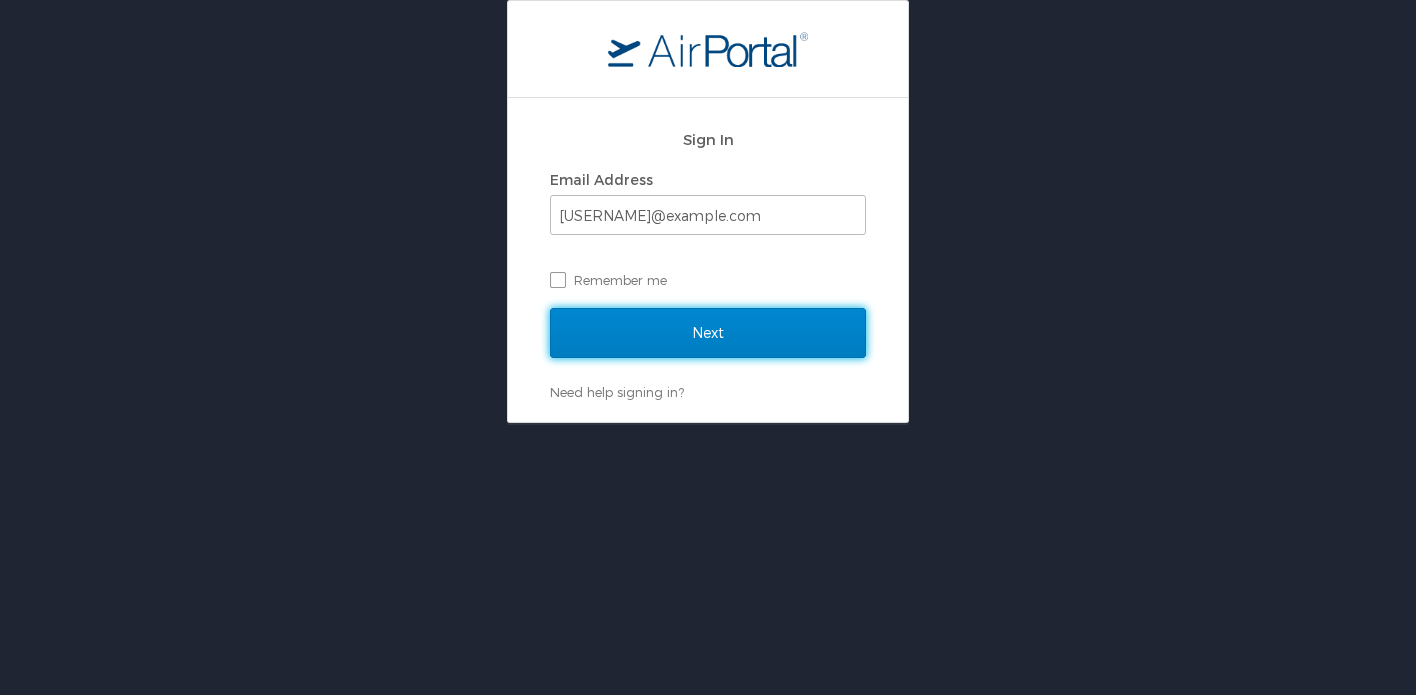 click on "Next" at bounding box center [708, 333] 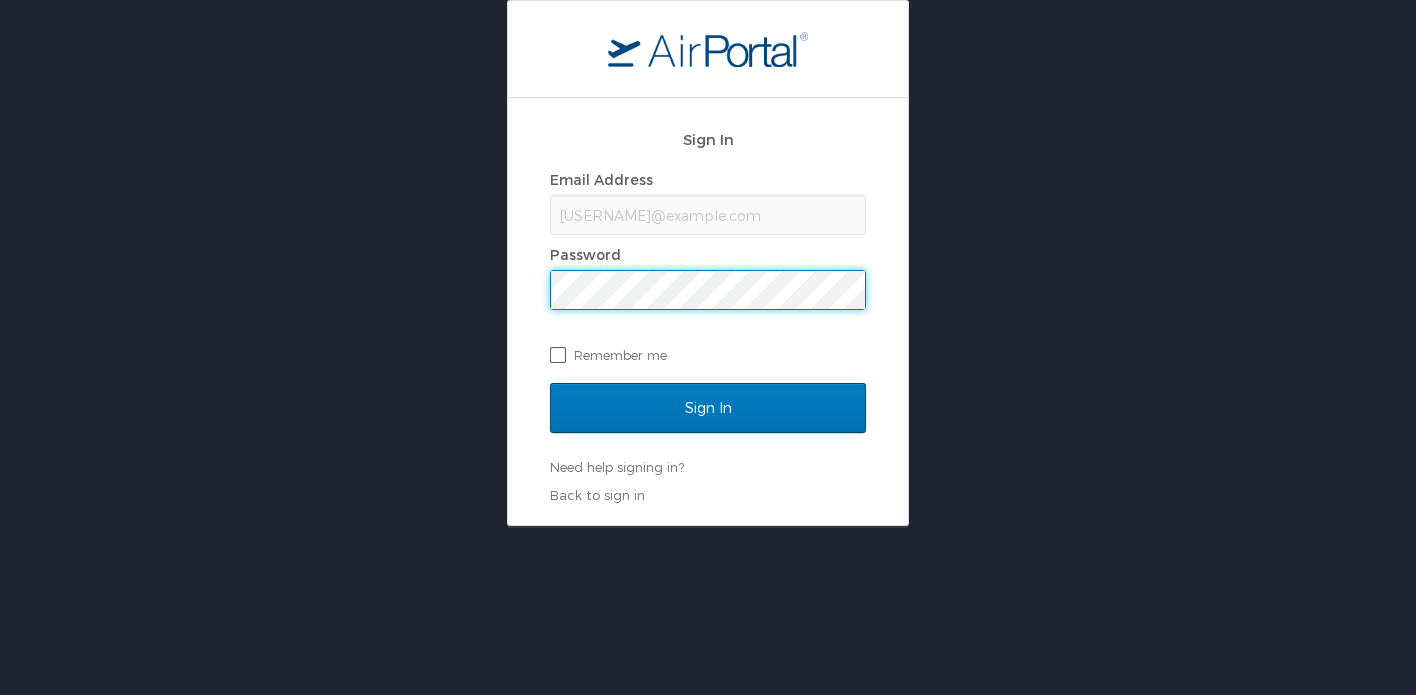scroll, scrollTop: 0, scrollLeft: 0, axis: both 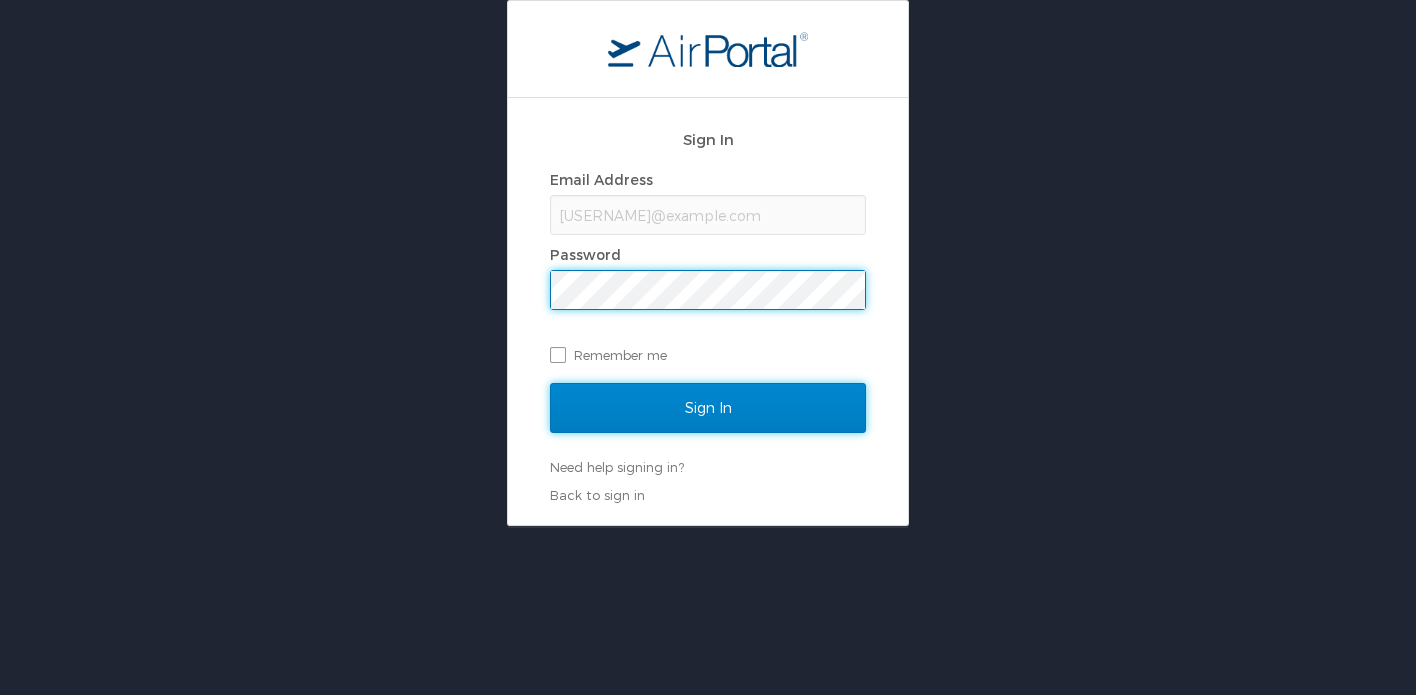 click on "Sign In" at bounding box center (708, 408) 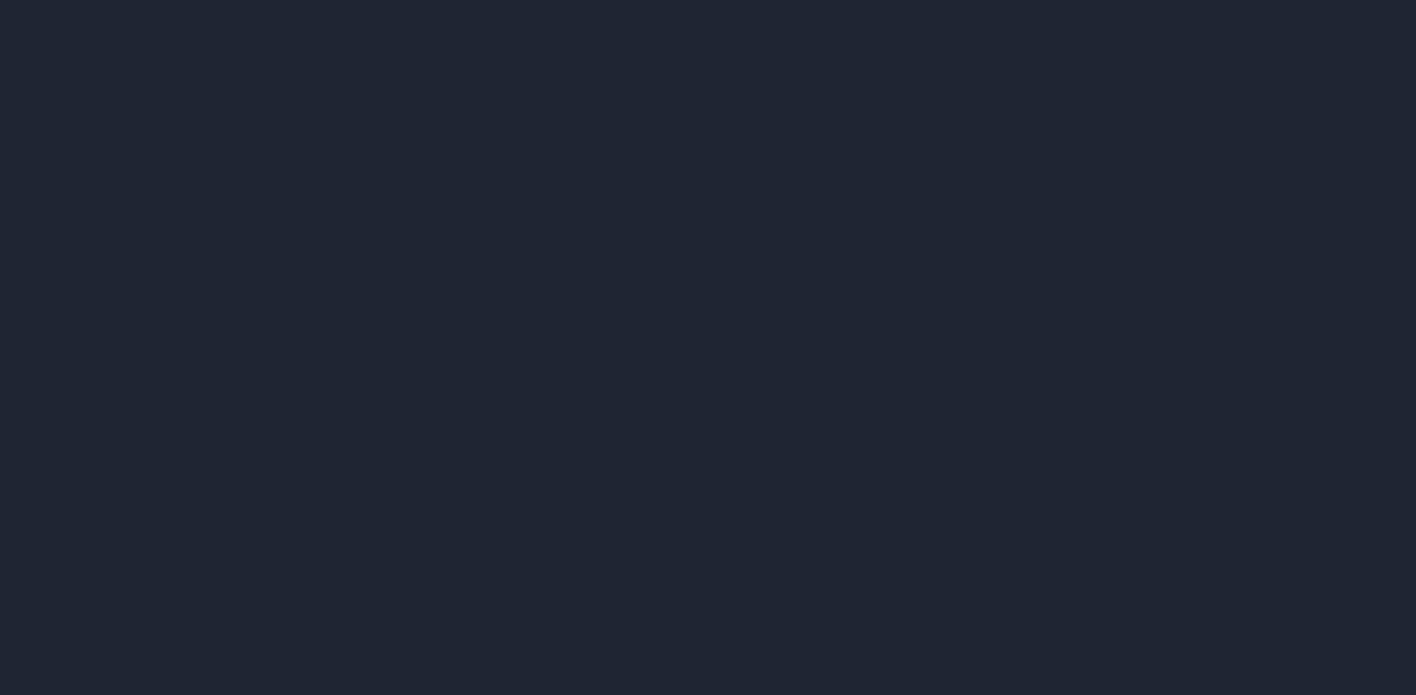 scroll, scrollTop: 0, scrollLeft: 0, axis: both 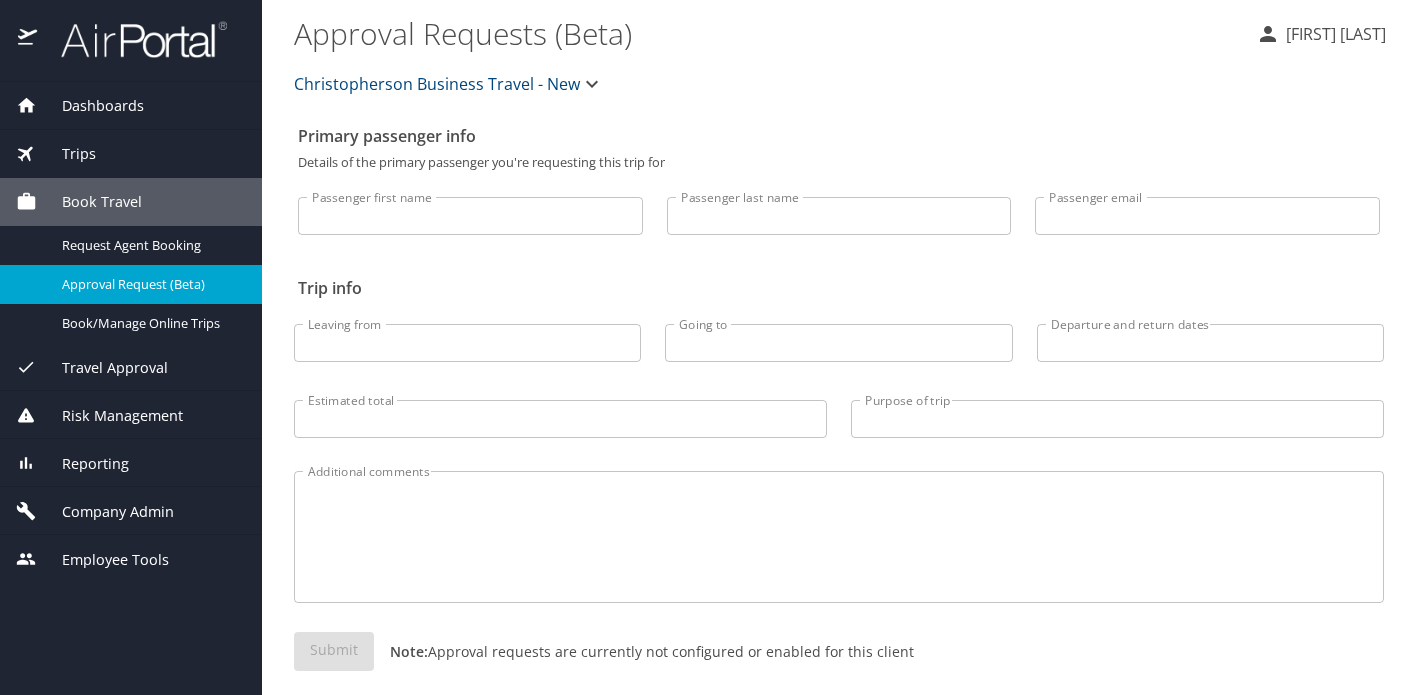 click on "Trips" at bounding box center (66, 154) 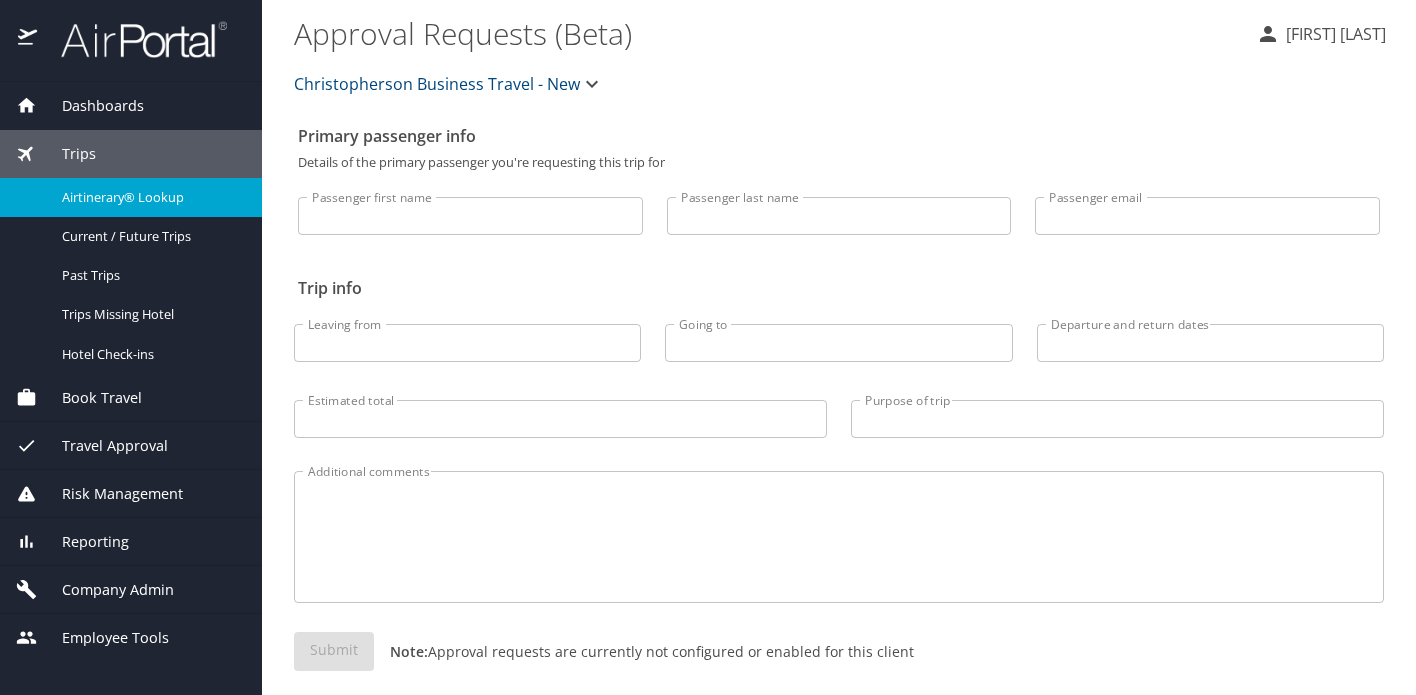 click on "Airtinerary® Lookup" at bounding box center (150, 197) 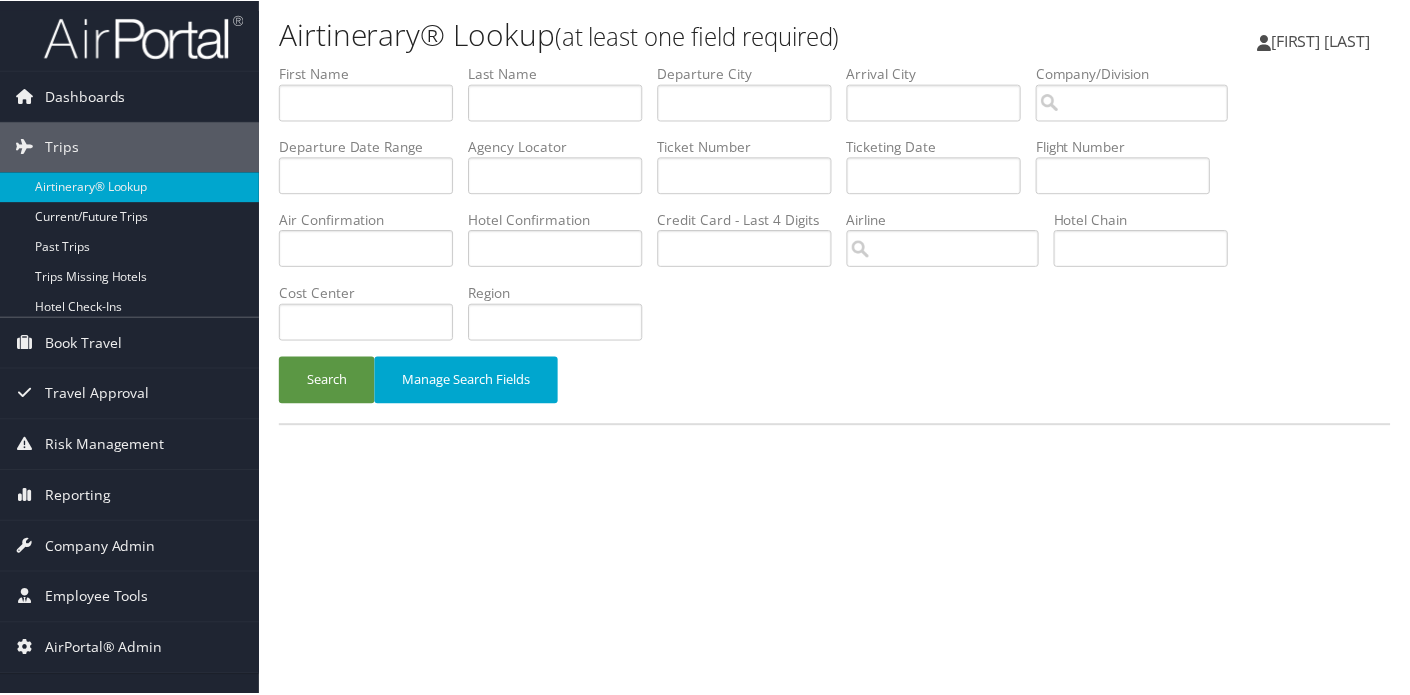 scroll, scrollTop: 0, scrollLeft: 0, axis: both 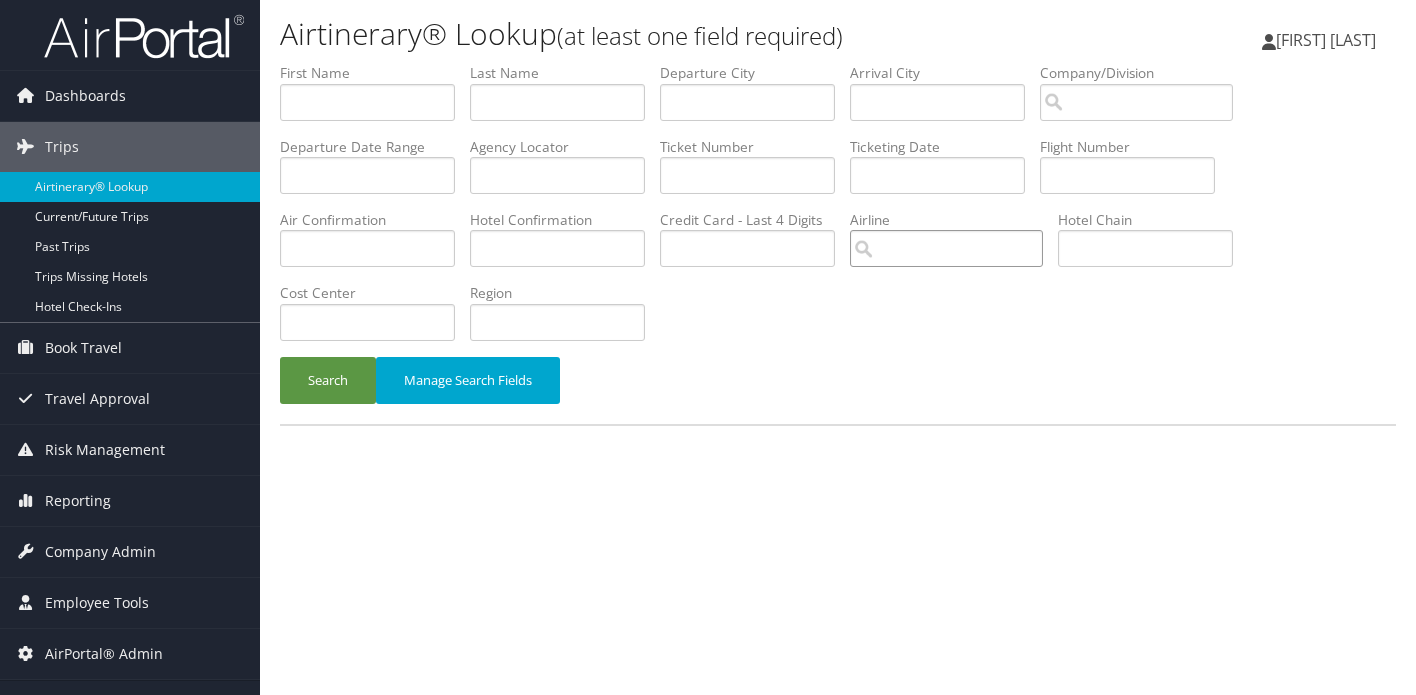 click at bounding box center (946, 248) 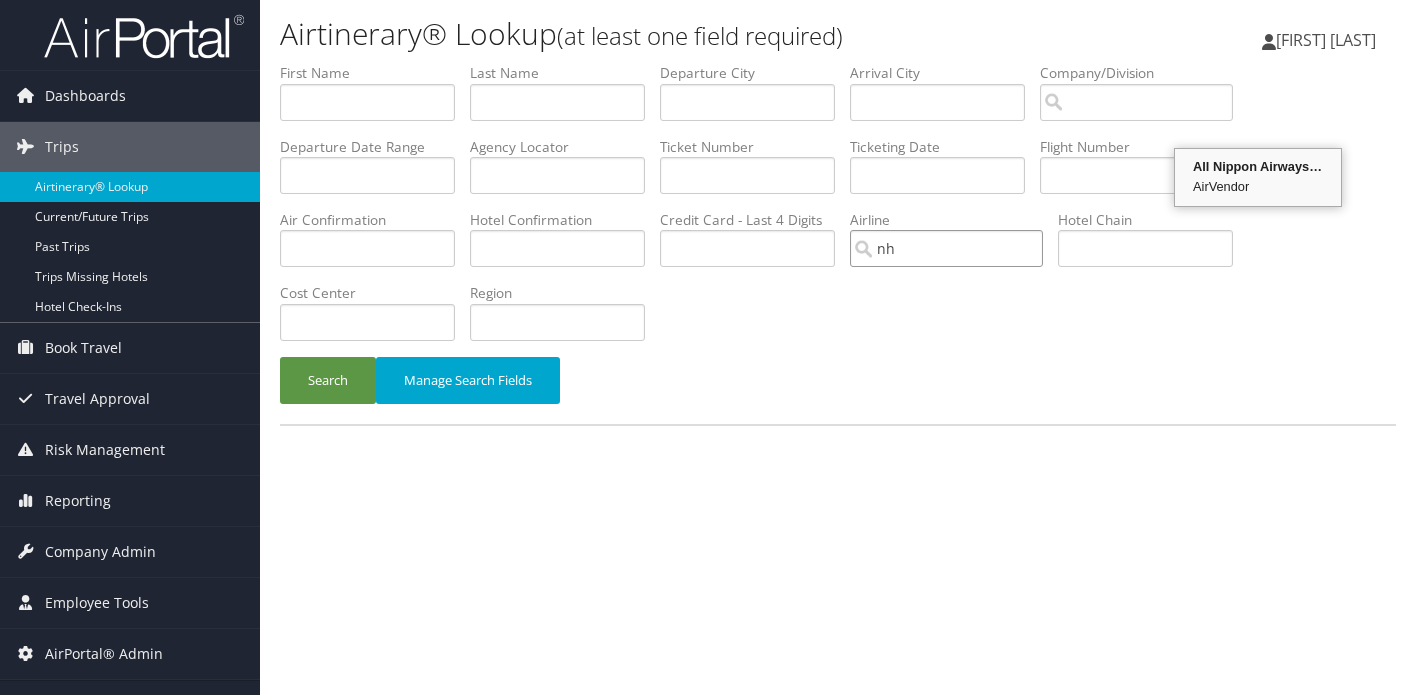 click on "AirVendor" at bounding box center (1258, 187) 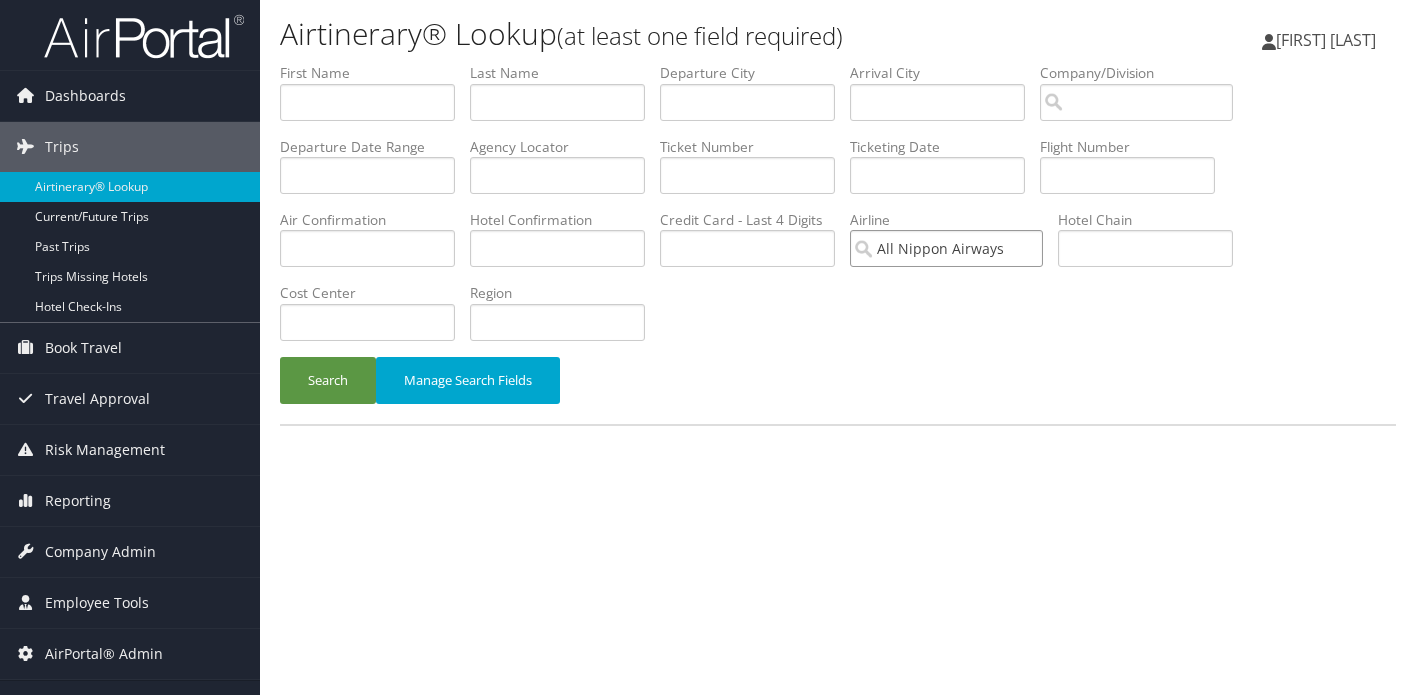 type on "All Nippon Airways" 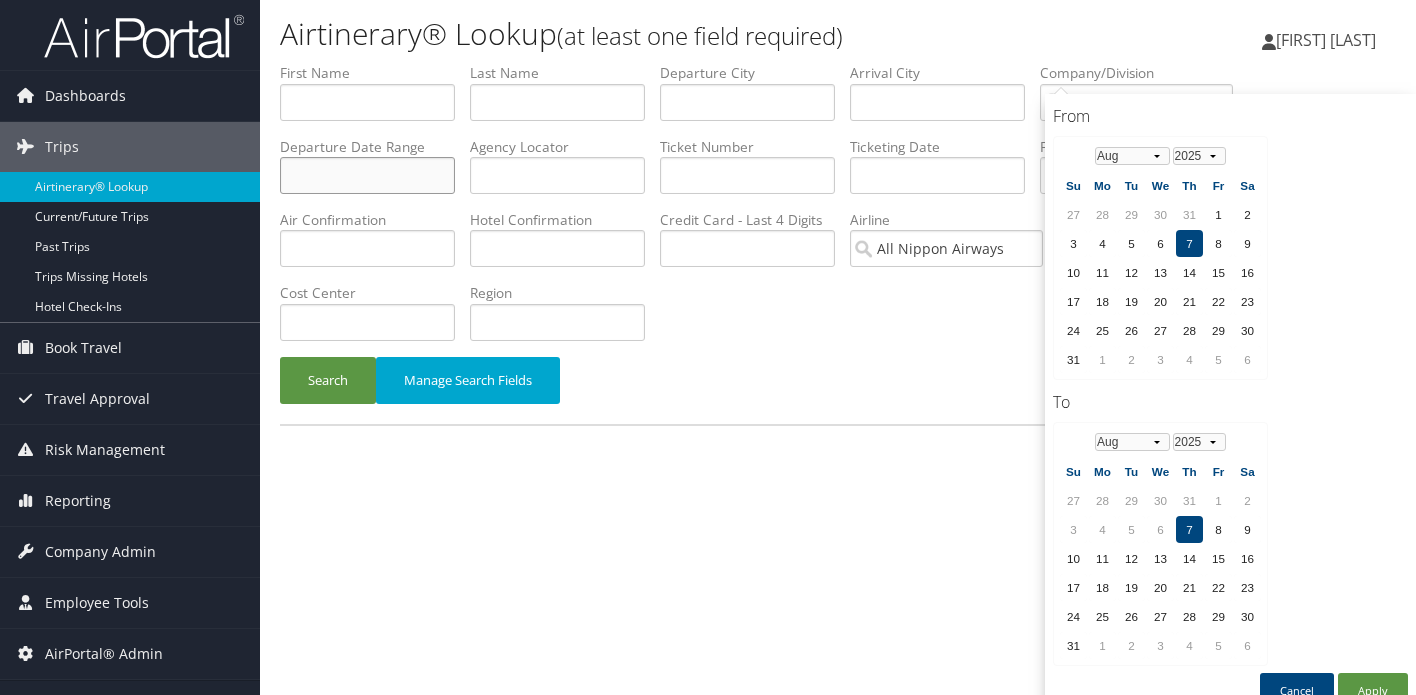 click at bounding box center [367, 175] 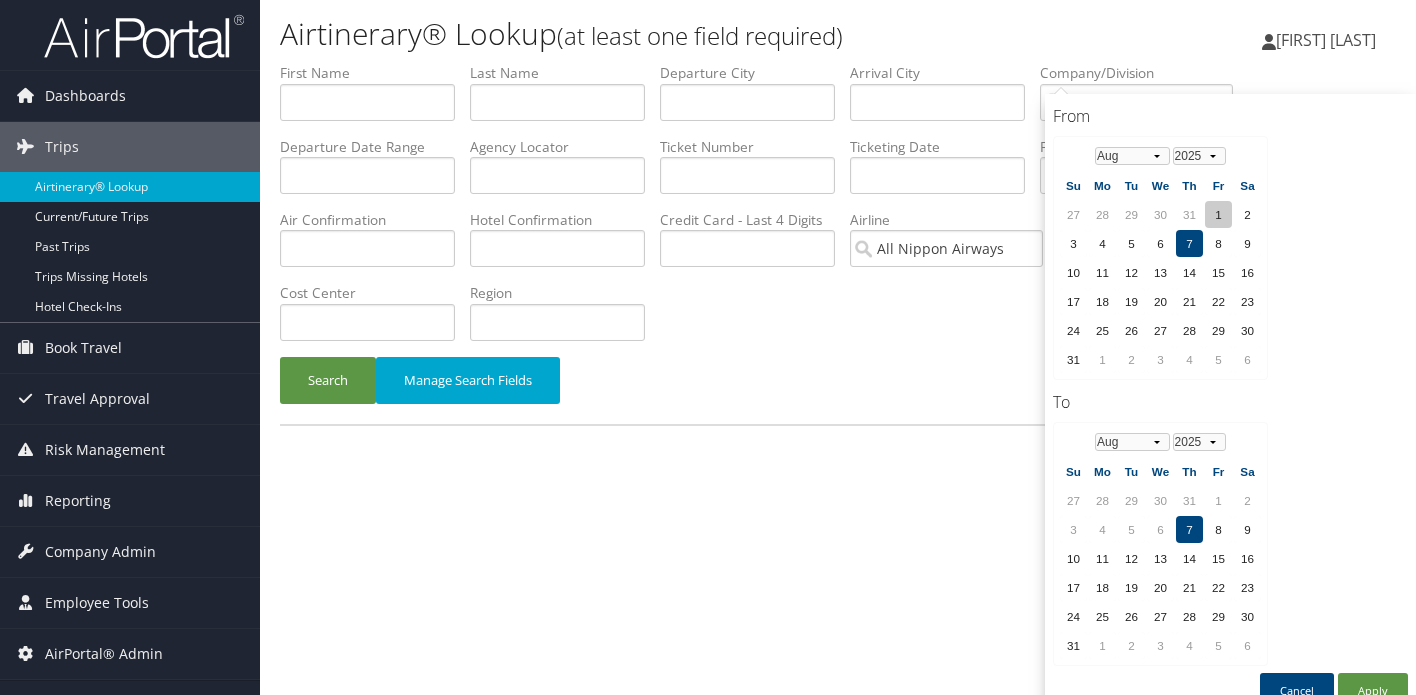 click on "1" at bounding box center [1218, 214] 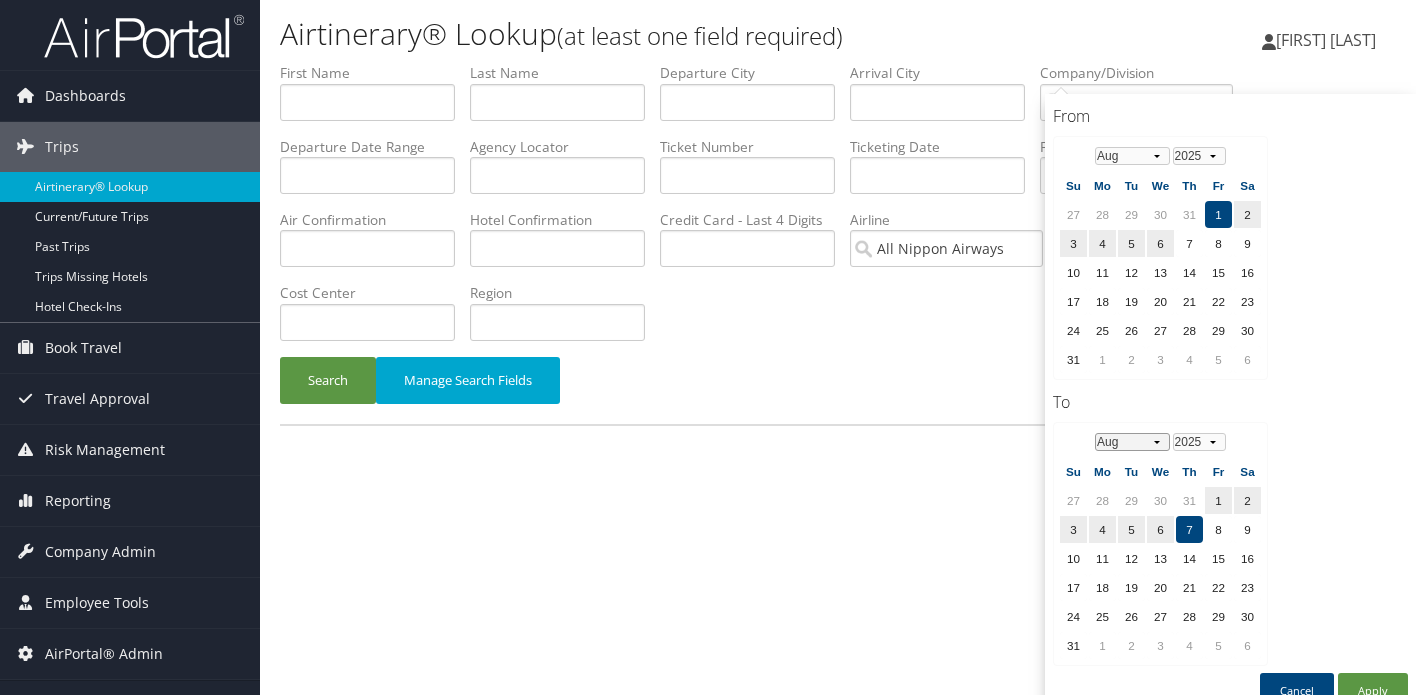 click on "Jan Feb Mar Apr May Jun Jul Aug Sep Oct Nov Dec" at bounding box center [1132, 442] 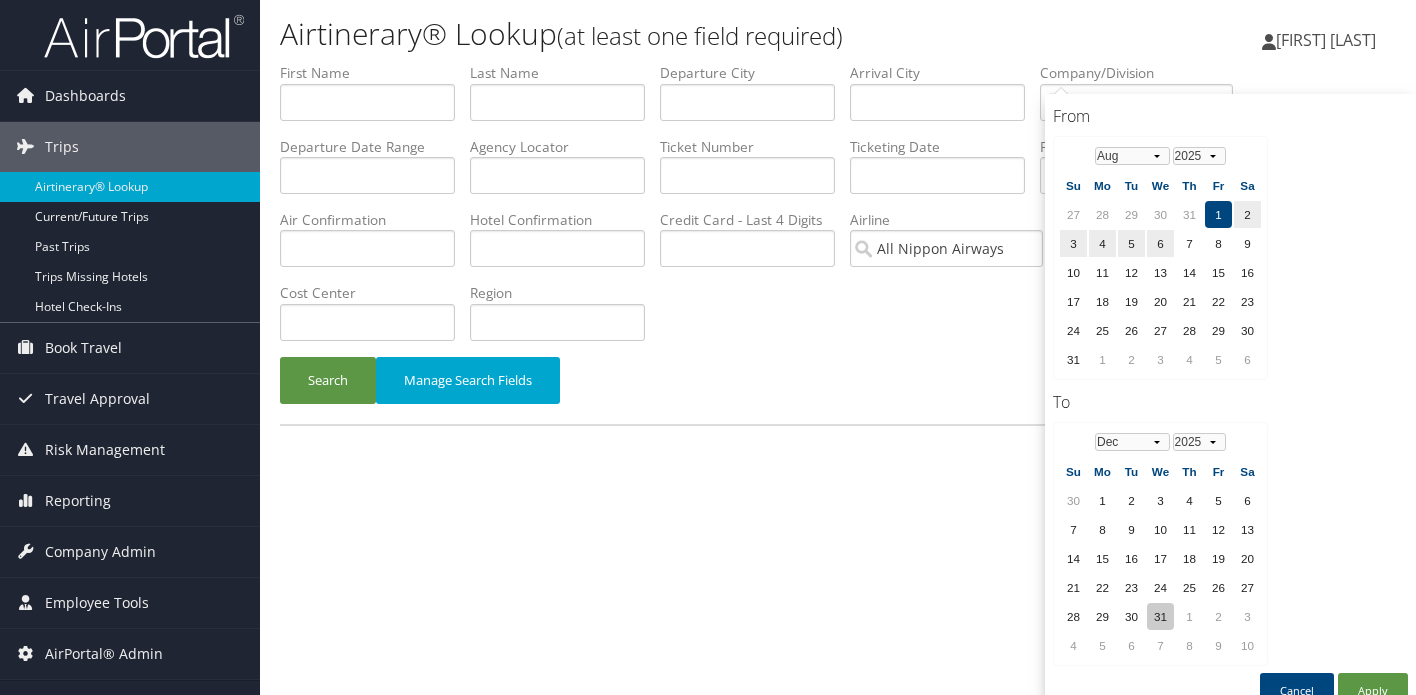 click on "31" at bounding box center [1160, 616] 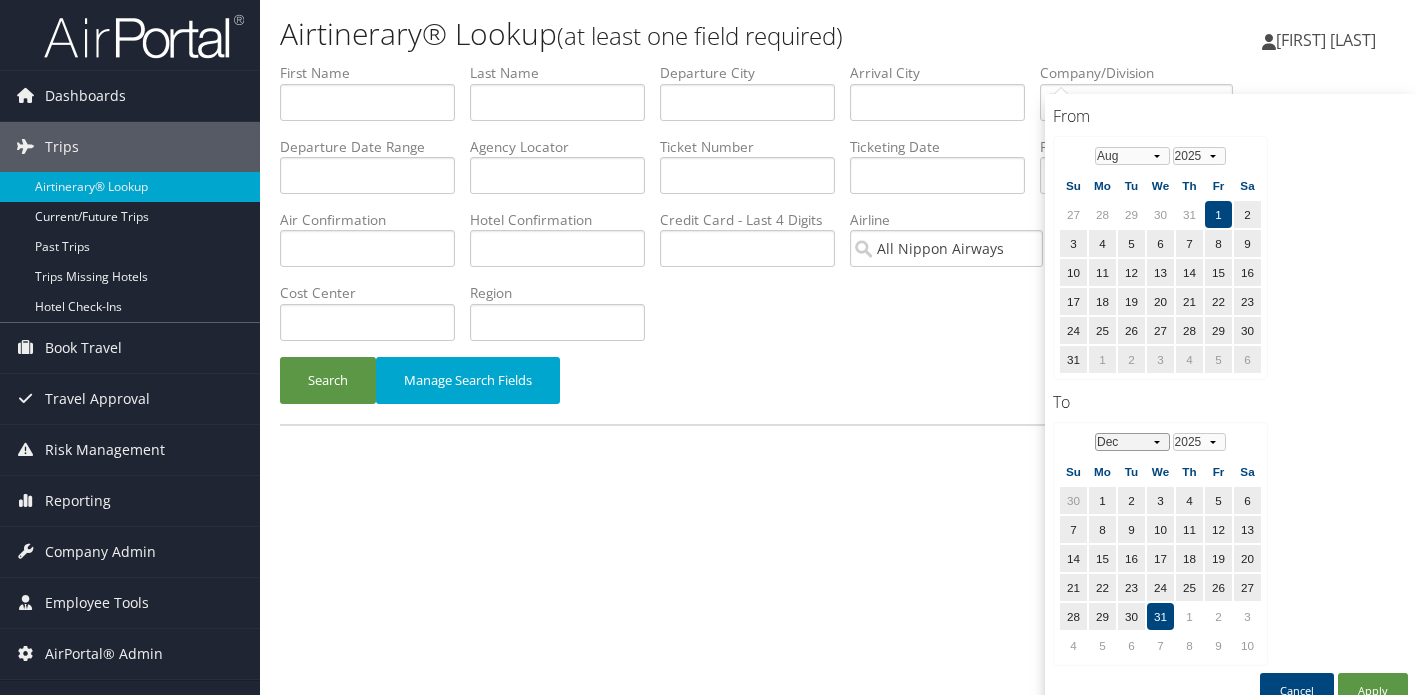 click on "Jan Feb Mar Apr May Jun Jul Aug Sep Oct Nov Dec" at bounding box center (1132, 442) 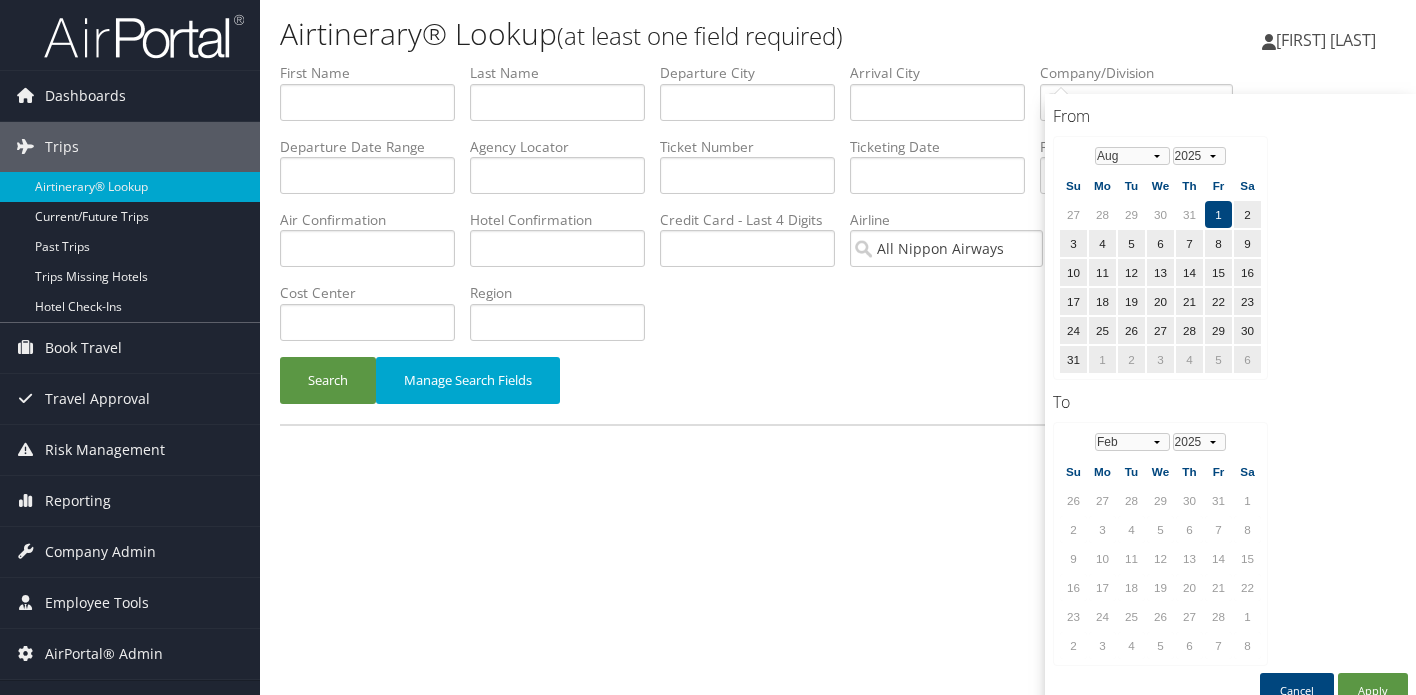 click on "28" at bounding box center (1218, 616) 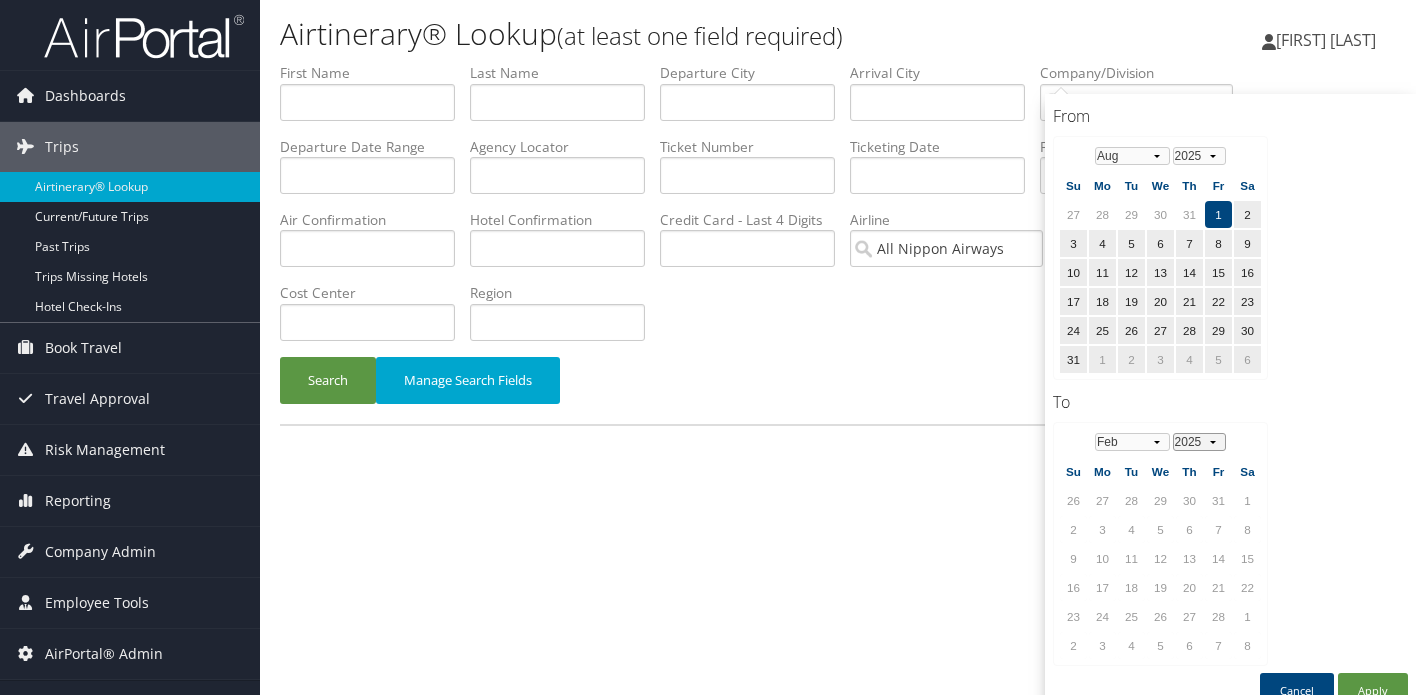 click on "2025 2026 2027 2028 2029 2030" at bounding box center [1199, 442] 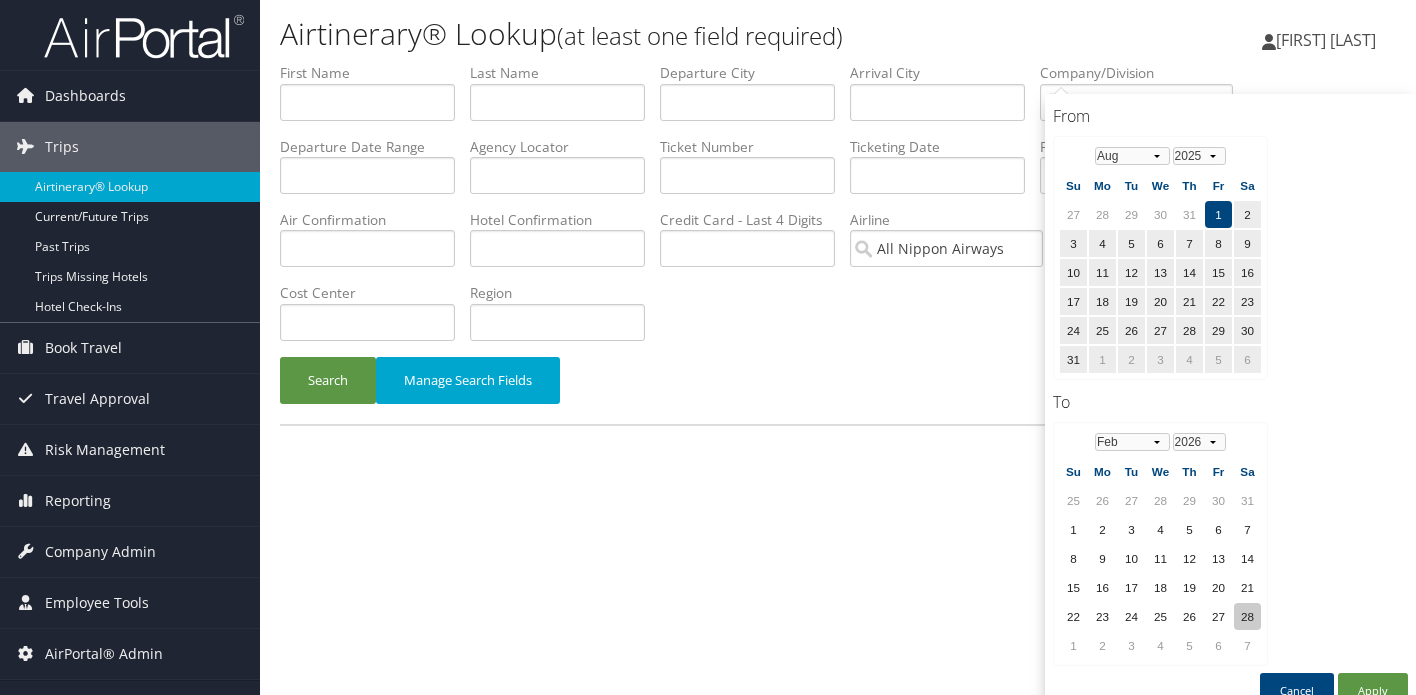 click on "28" at bounding box center [1247, 616] 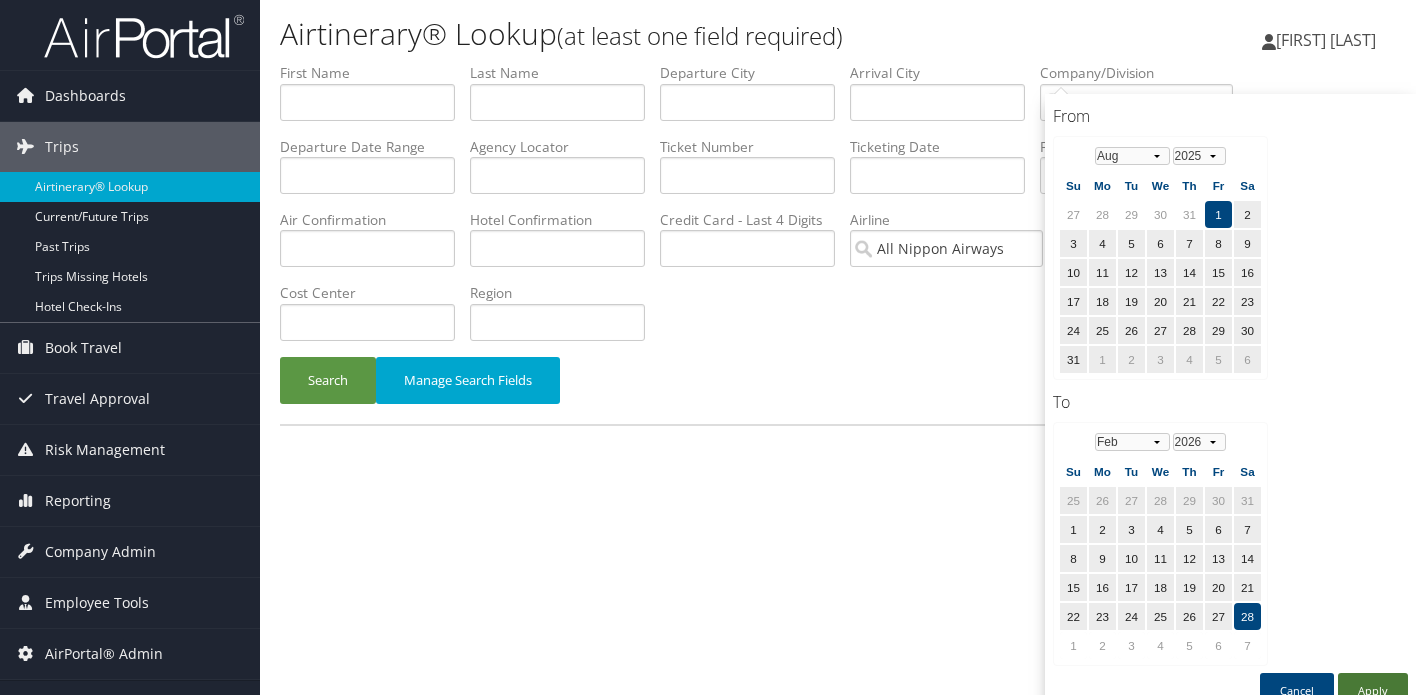 click on "Apply" at bounding box center (1373, 691) 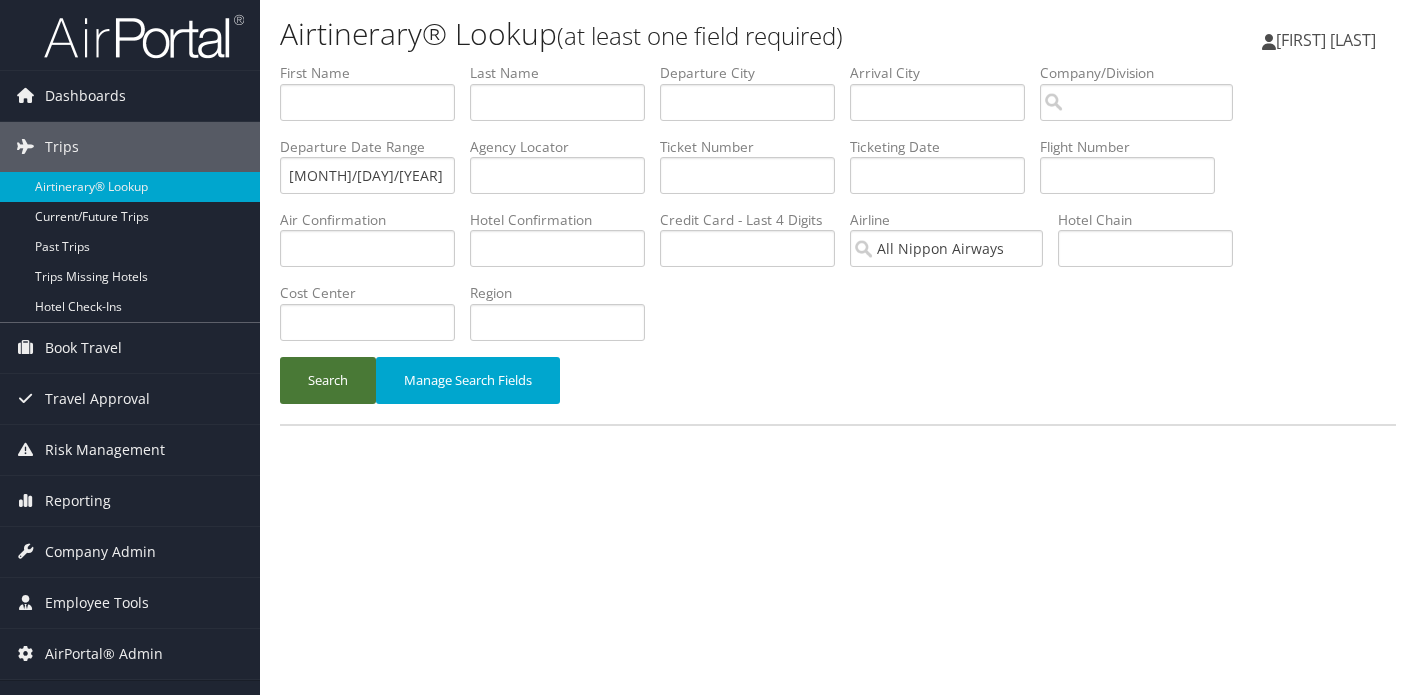 click on "Search" at bounding box center [328, 380] 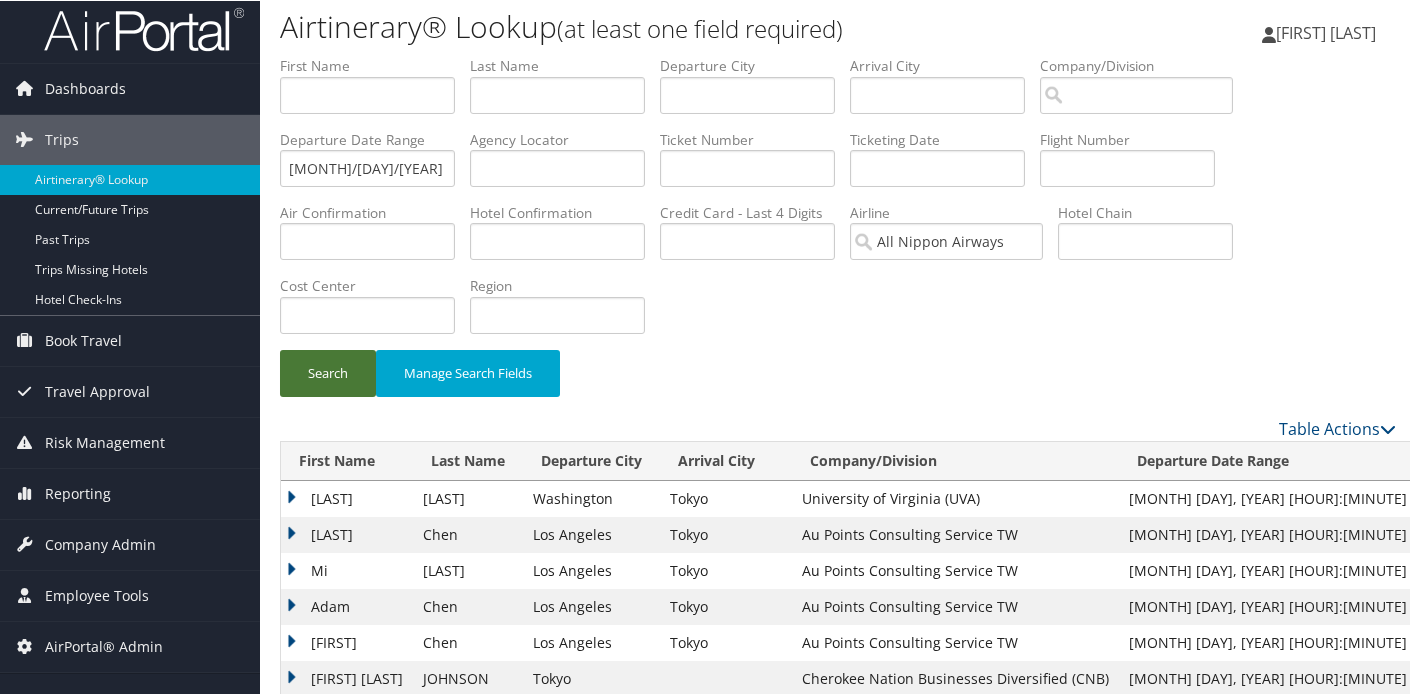 scroll, scrollTop: 0, scrollLeft: 0, axis: both 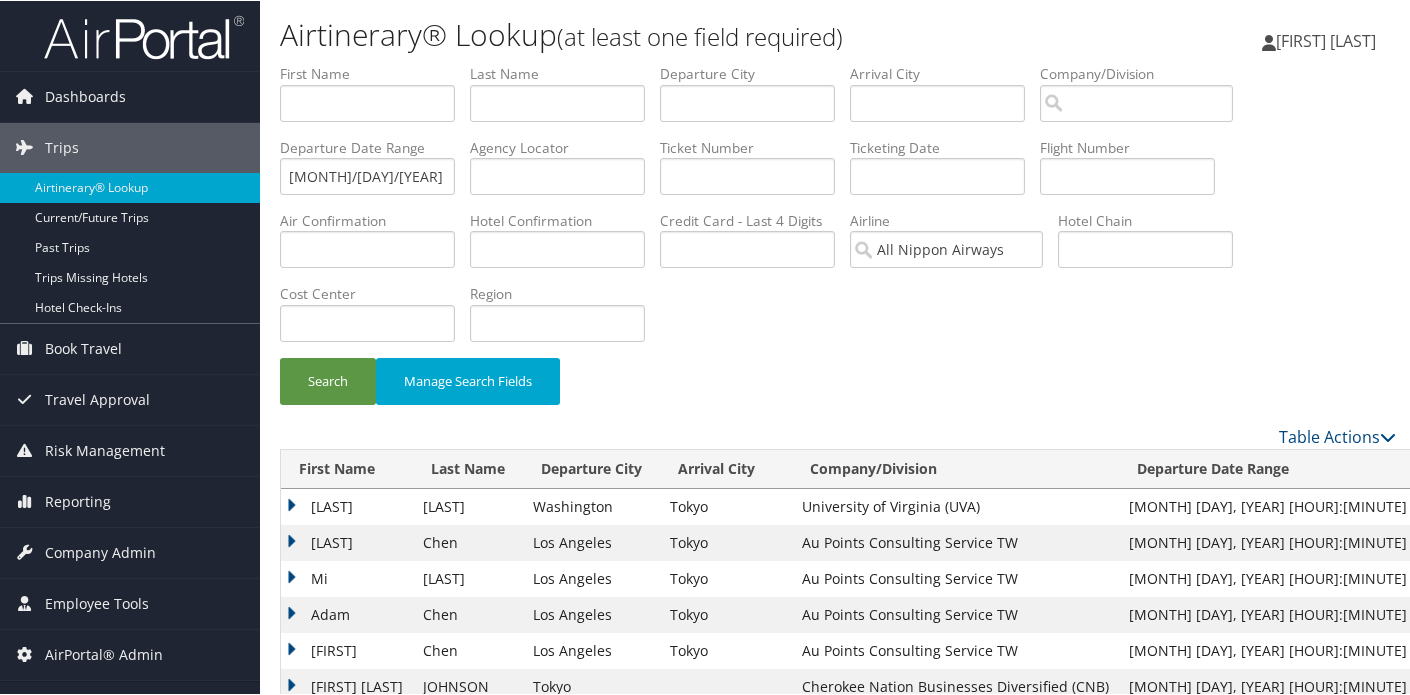 click on "[LAST]" at bounding box center [347, 542] 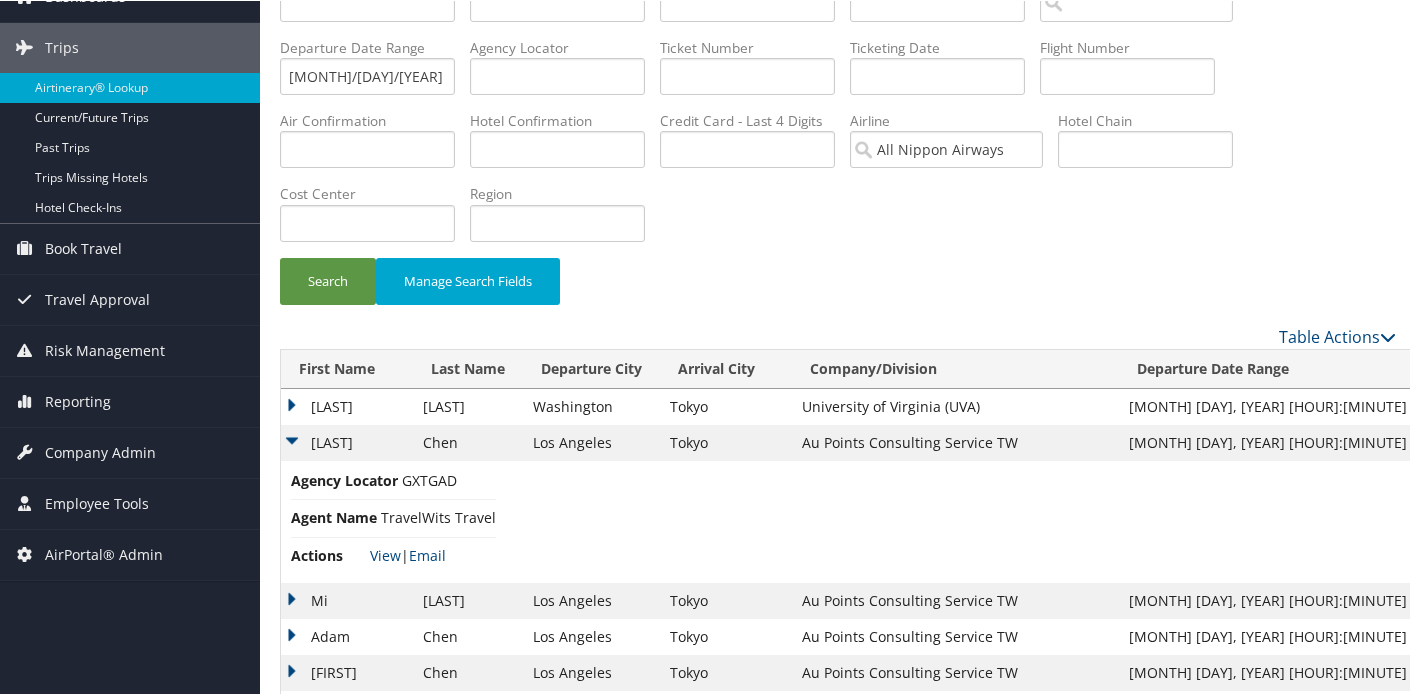 scroll, scrollTop: 200, scrollLeft: 0, axis: vertical 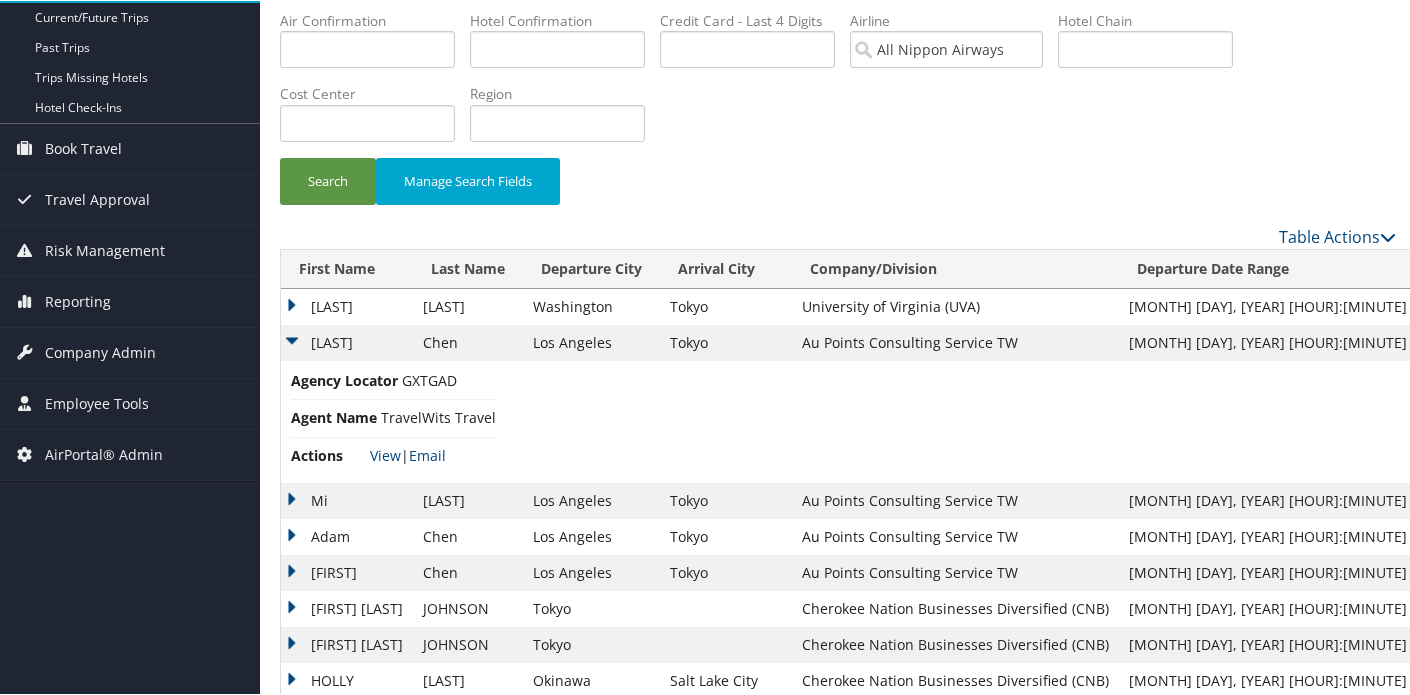click on "[FIRST] [LAST]" at bounding box center (347, 716) 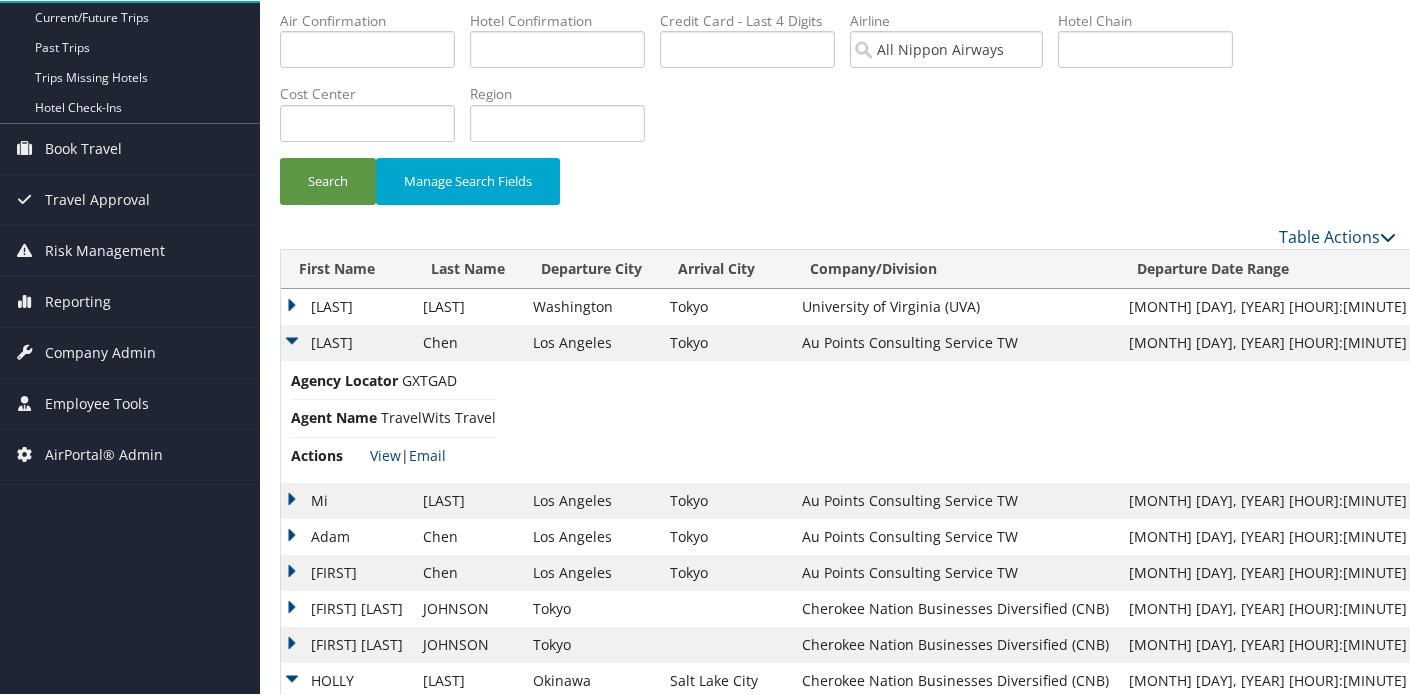 click on "HOLLY" at bounding box center (347, 680) 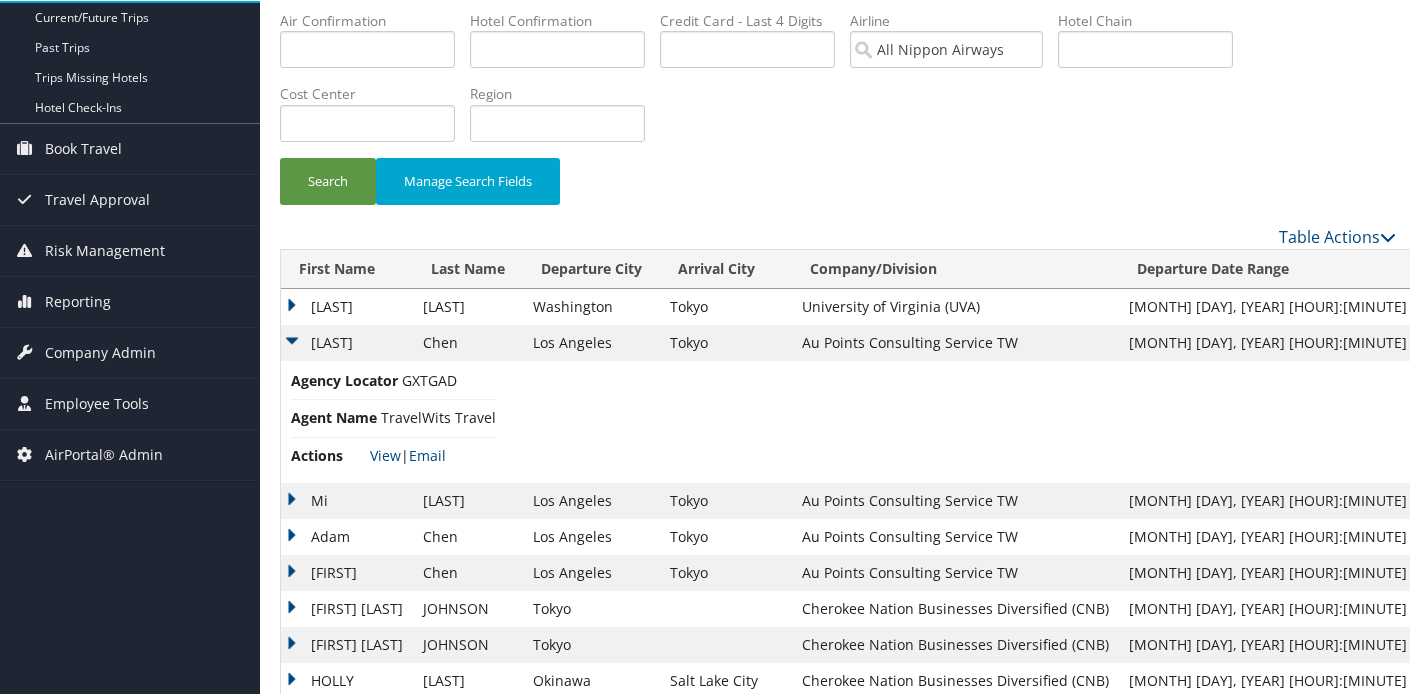 click on "Adam" at bounding box center [347, 536] 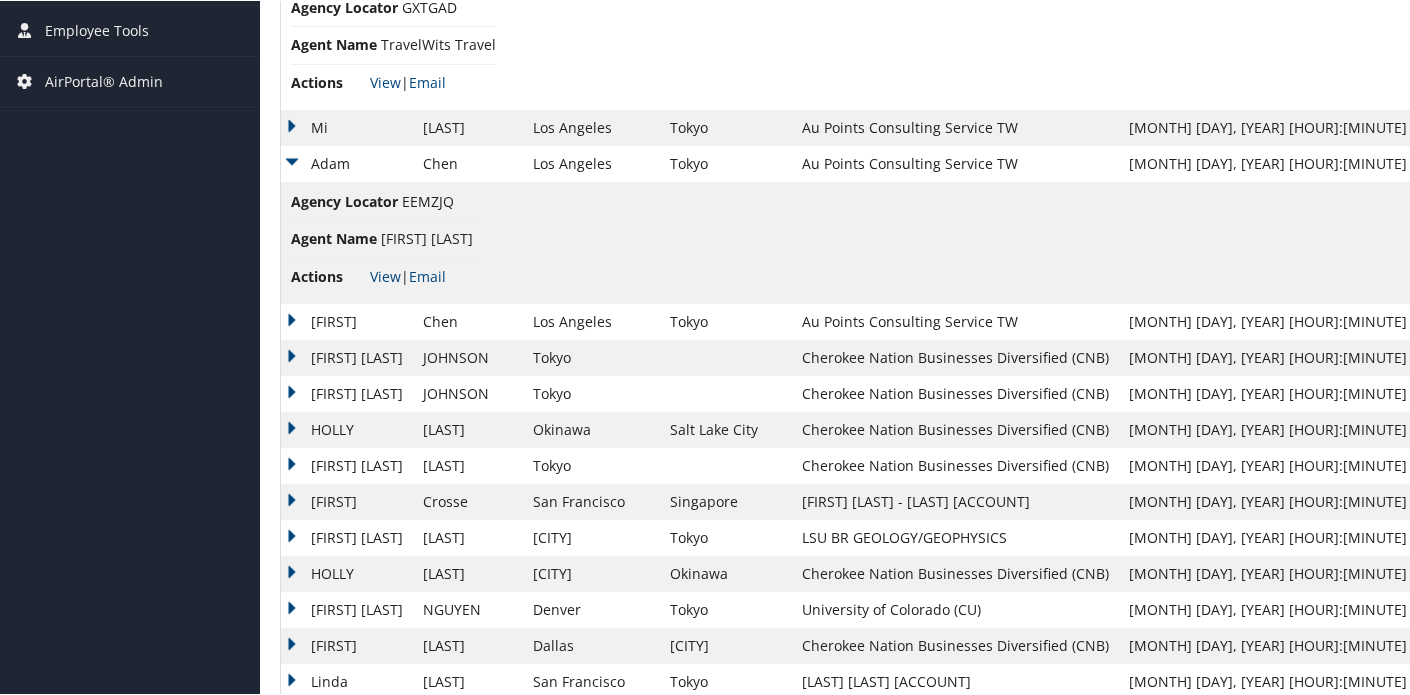 scroll, scrollTop: 600, scrollLeft: 0, axis: vertical 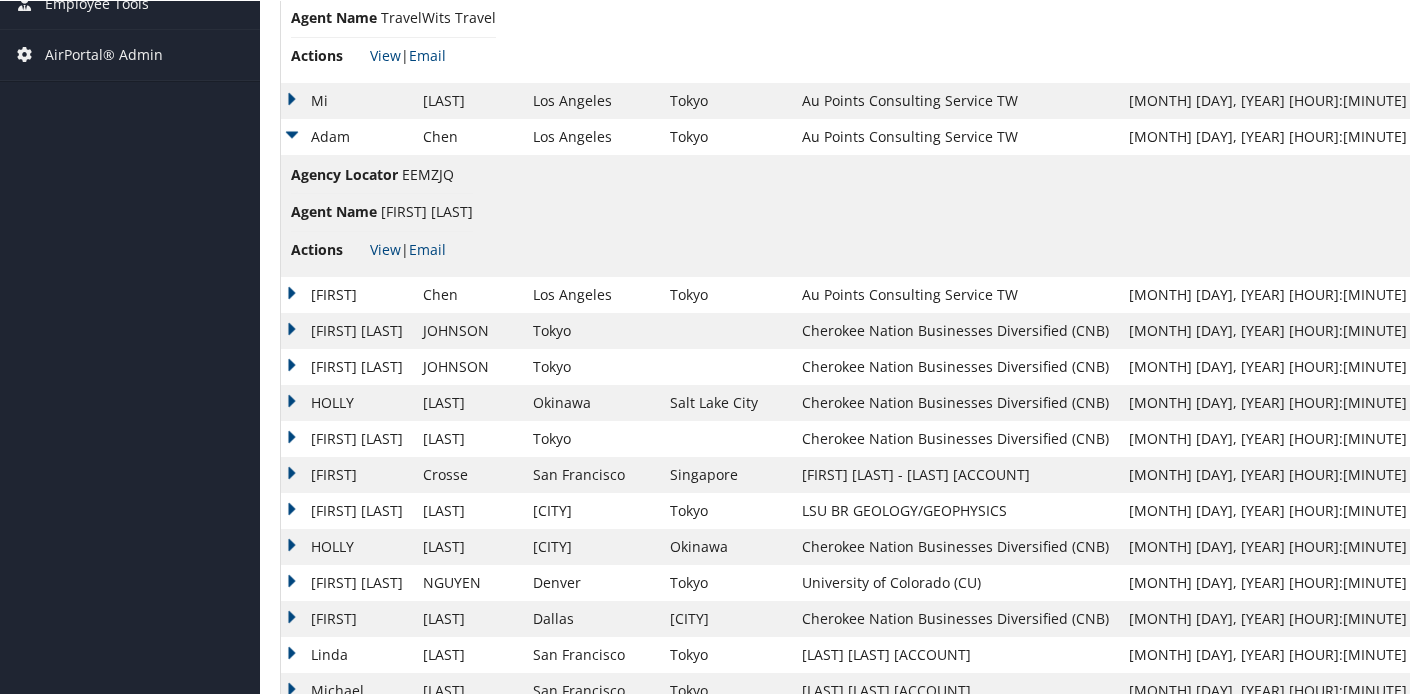 click on "[FIRST] [LAST]" at bounding box center [347, 870] 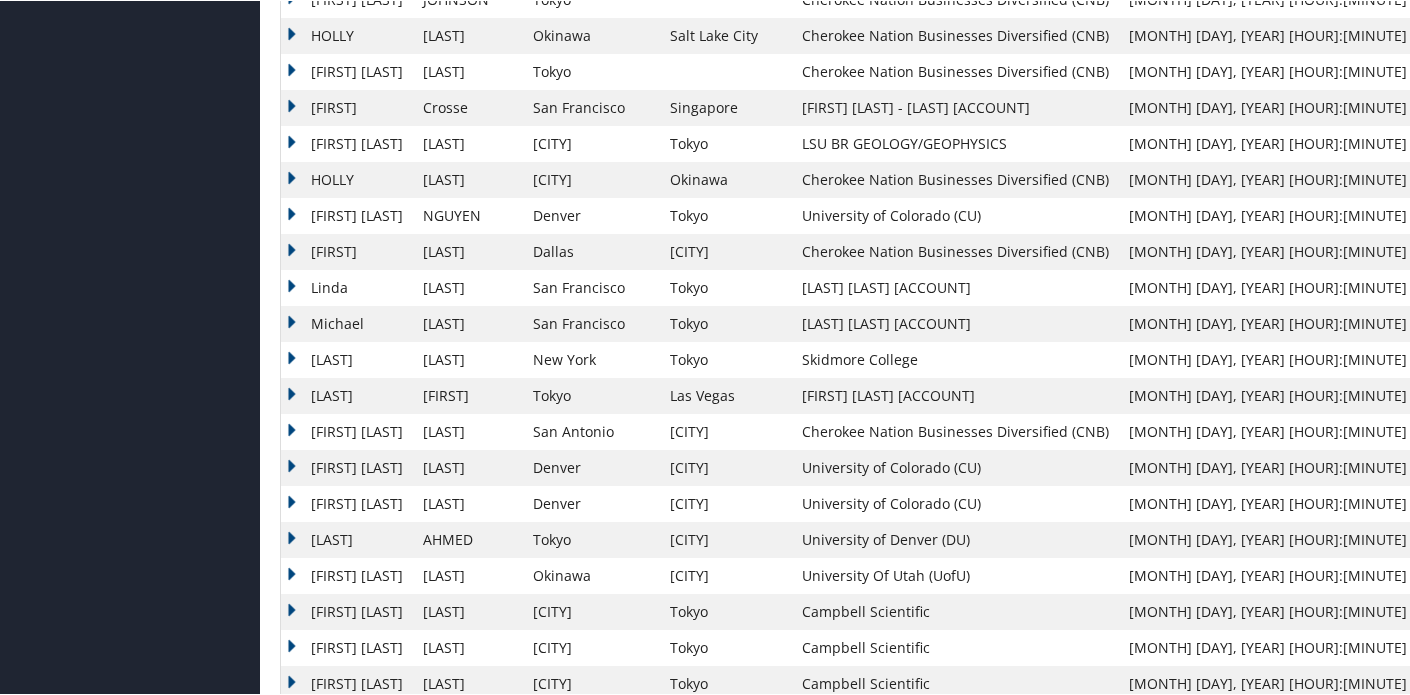 scroll, scrollTop: 998, scrollLeft: 0, axis: vertical 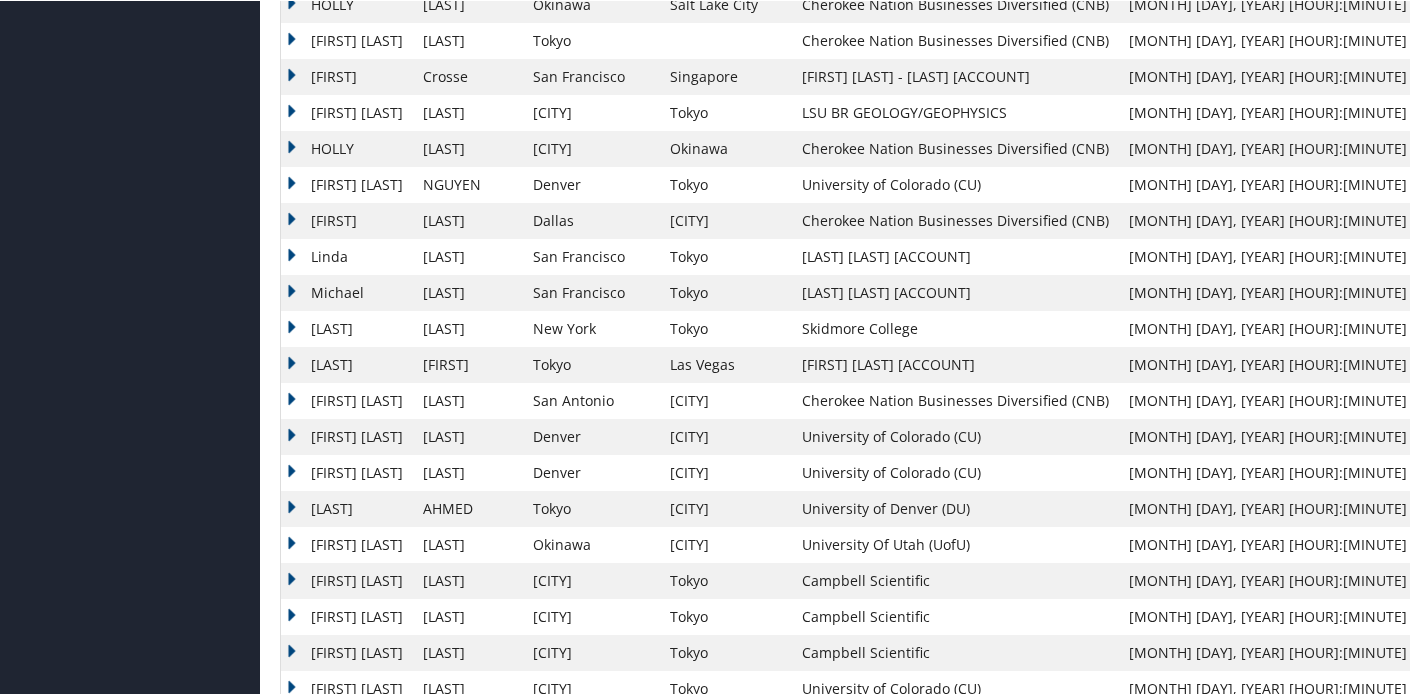 click on "[FIRST] [LAST]" at bounding box center (347, 1156) 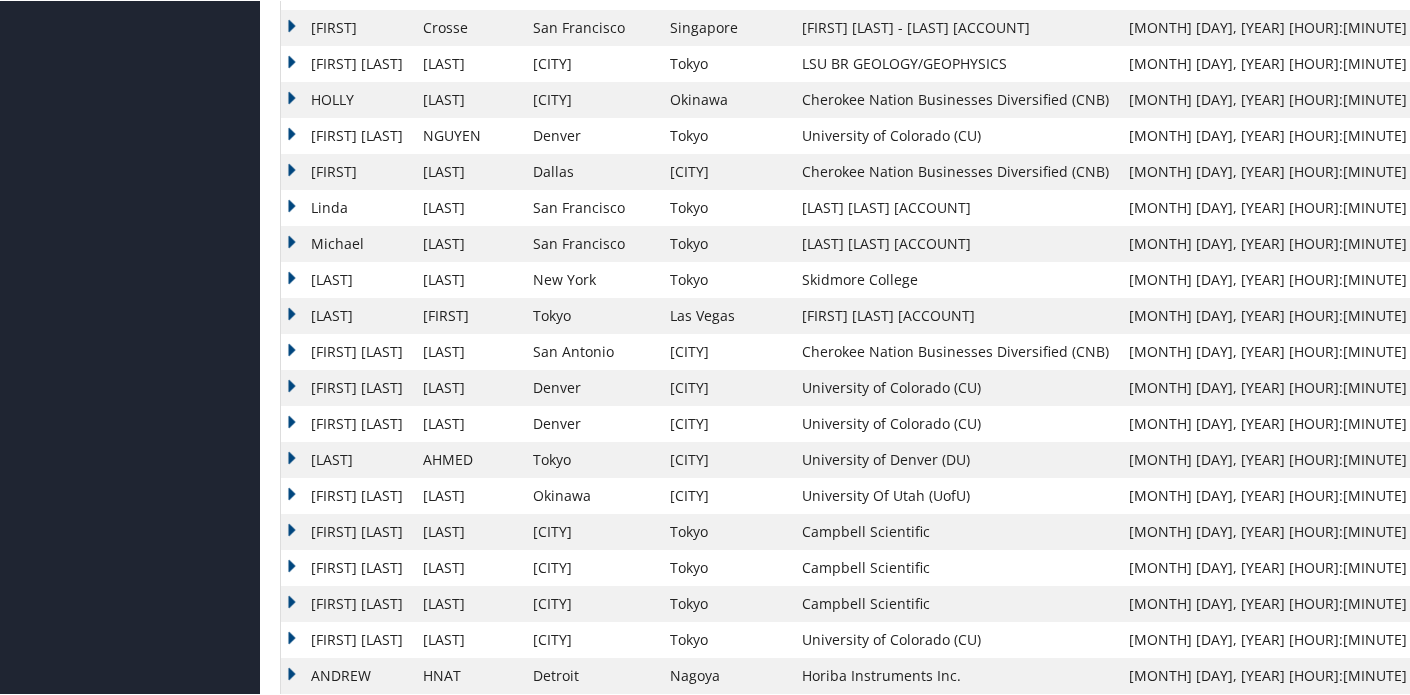 scroll, scrollTop: 1090, scrollLeft: 0, axis: vertical 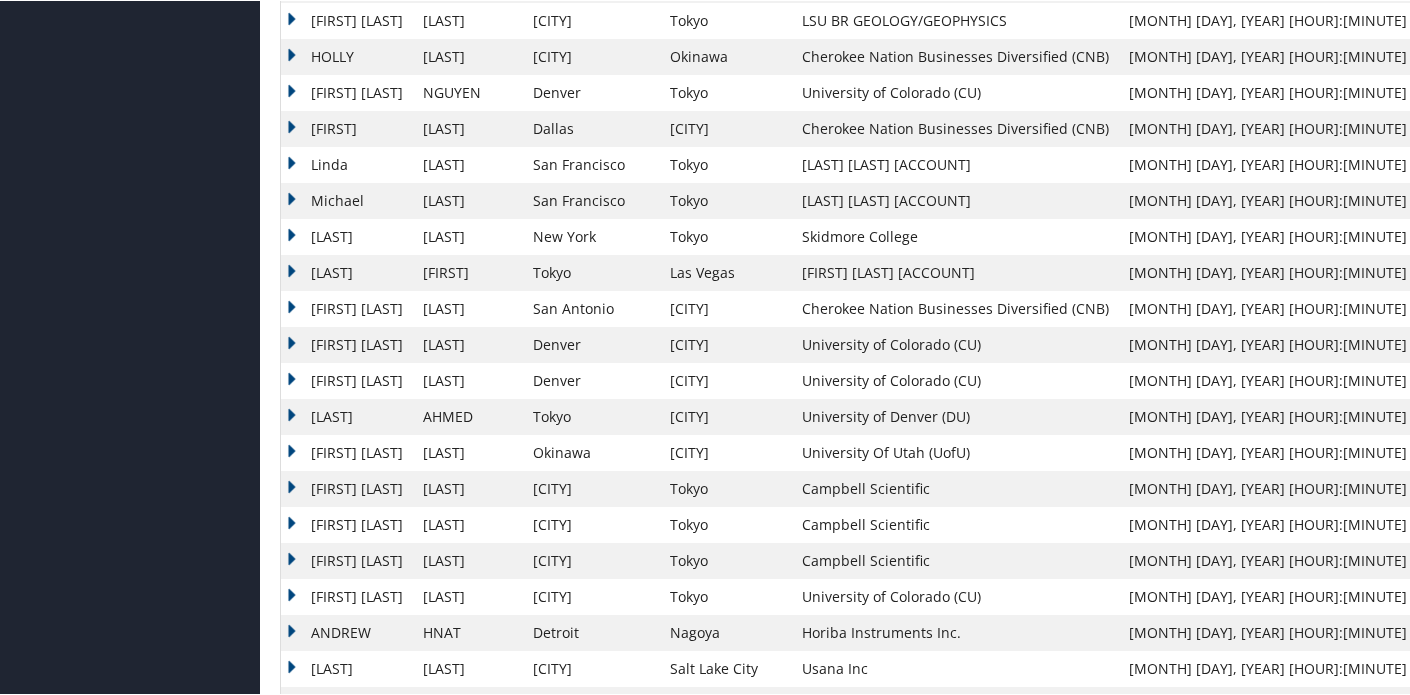 click on "[FIRST] [LAST]" at bounding box center [347, 1136] 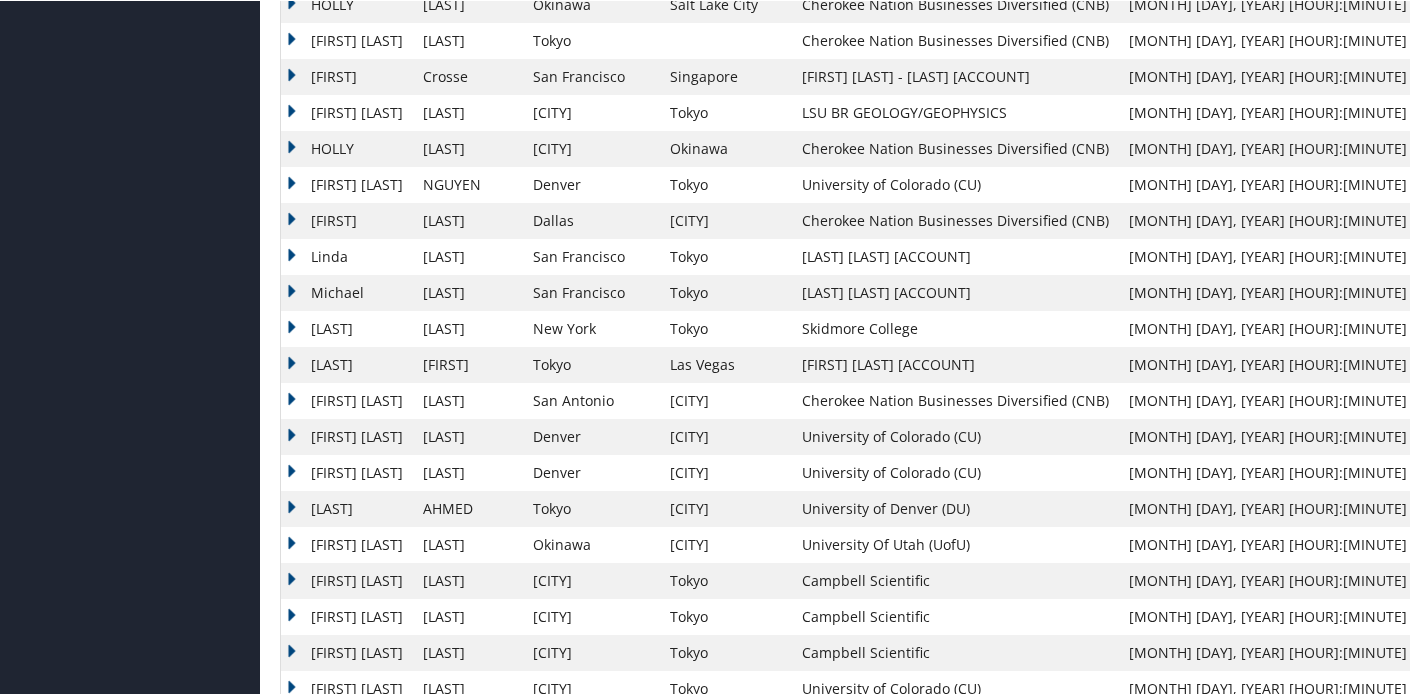 click on "[FIRST] [LAST]" at bounding box center (347, 1264) 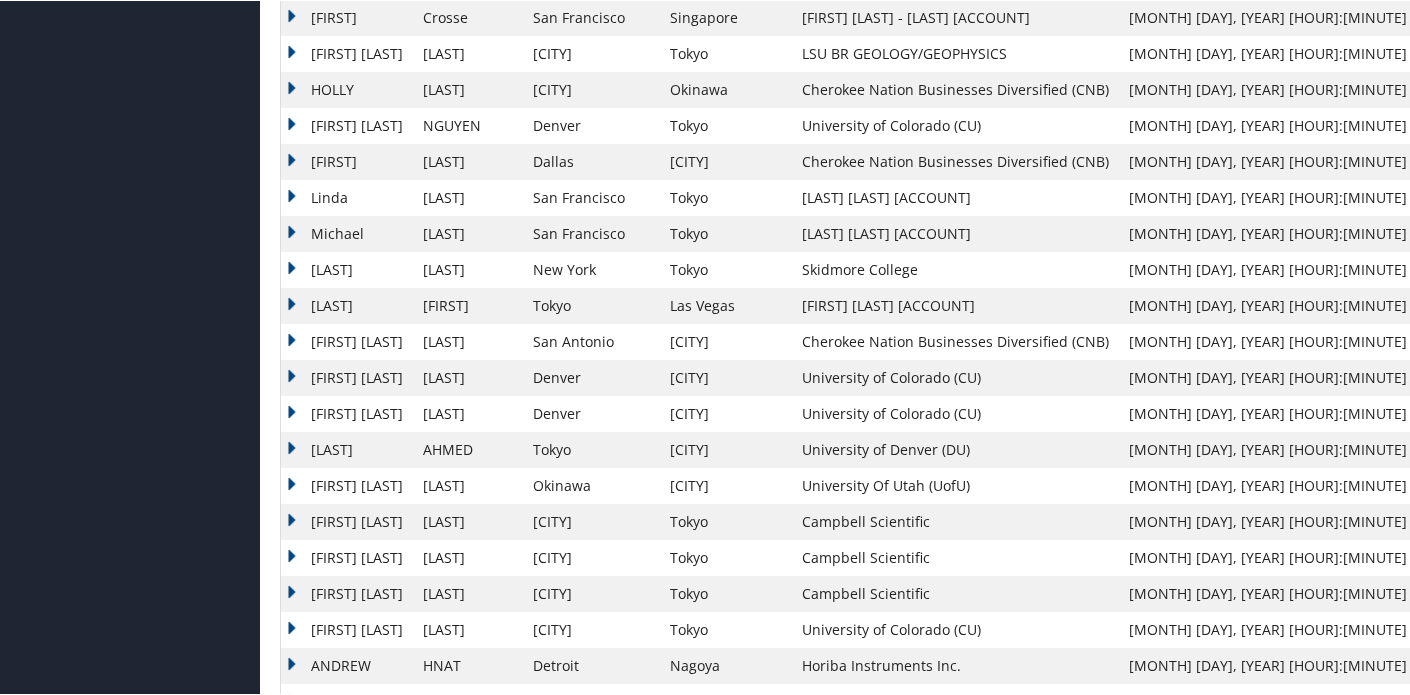 scroll, scrollTop: 1090, scrollLeft: 0, axis: vertical 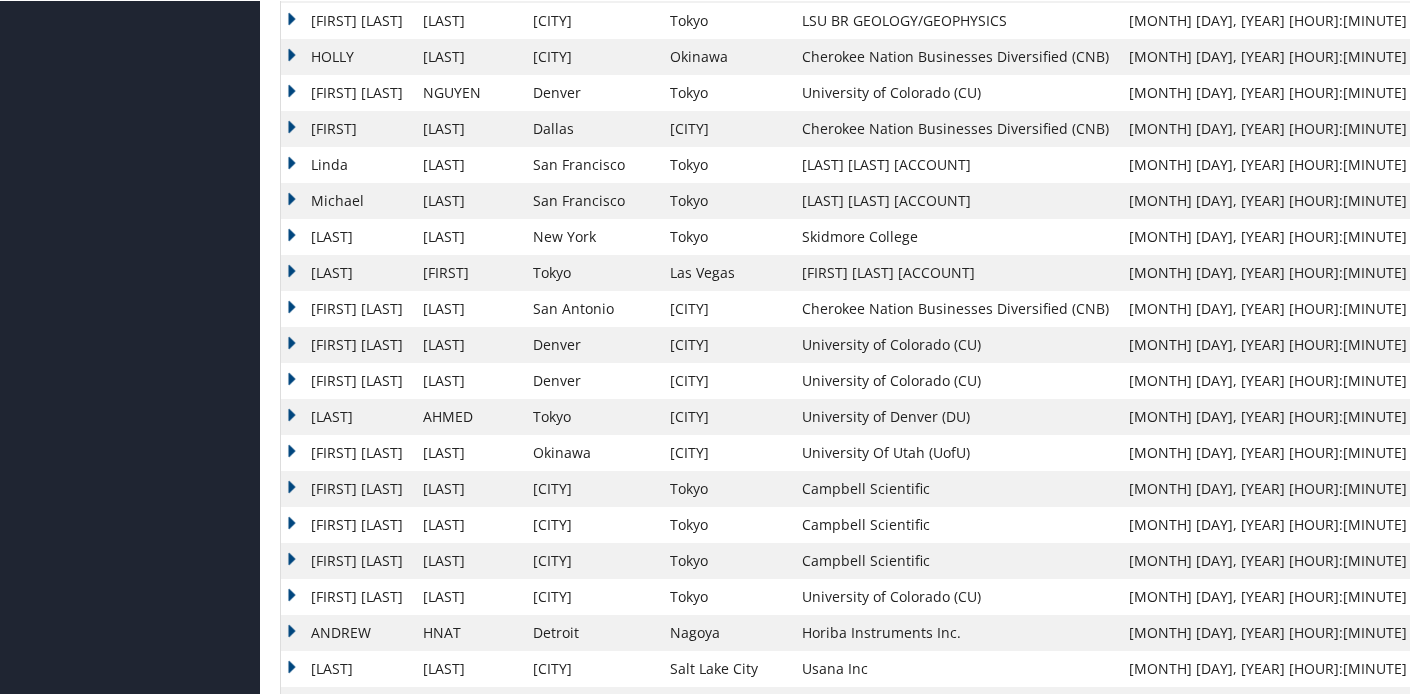 click on "[FIRST] [LAST]" at bounding box center [347, 1172] 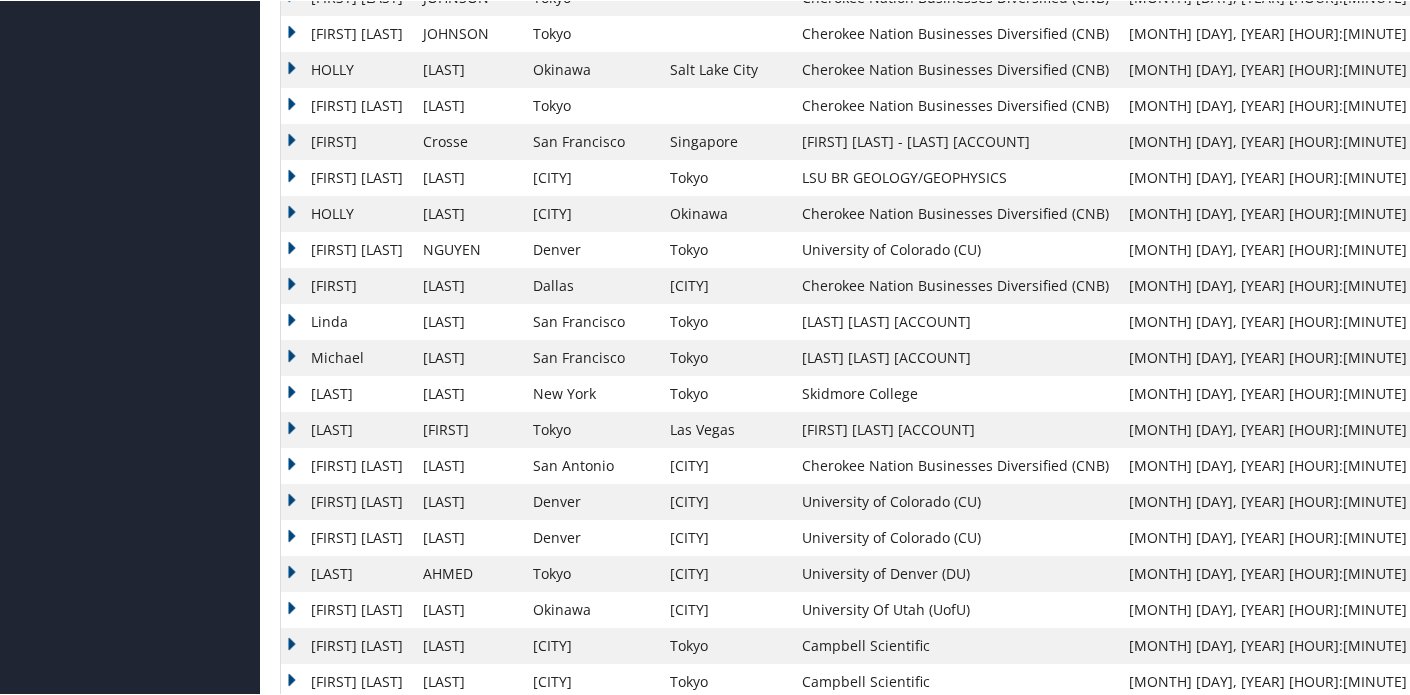 scroll, scrollTop: 898, scrollLeft: 0, axis: vertical 